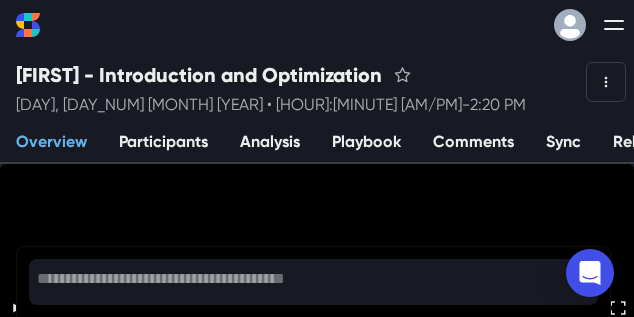 scroll, scrollTop: 88, scrollLeft: 0, axis: vertical 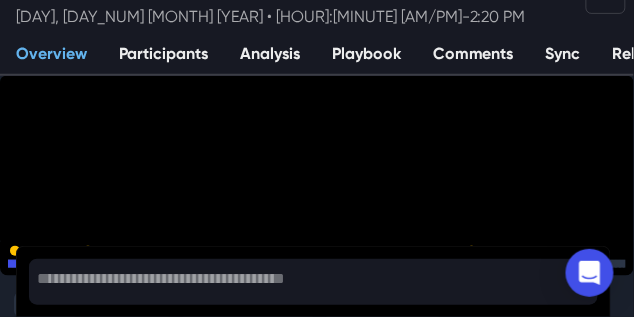 click at bounding box center [317, 244] 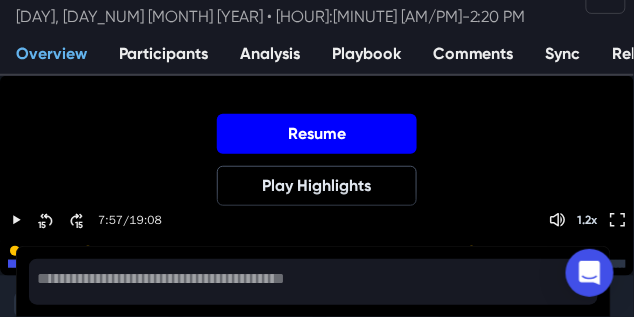 click on "Resume" at bounding box center (317, 134) 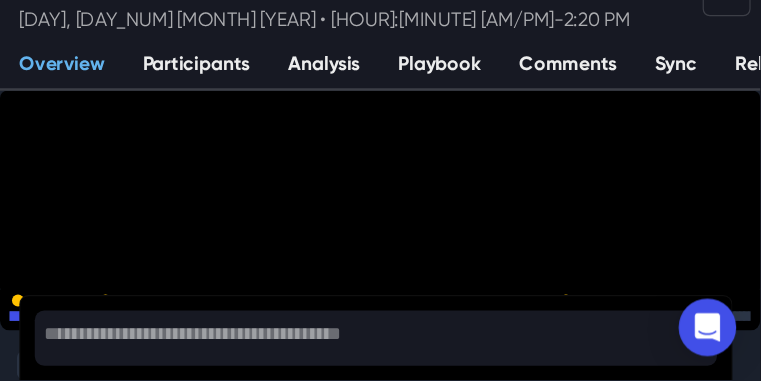 scroll, scrollTop: 88, scrollLeft: 0, axis: vertical 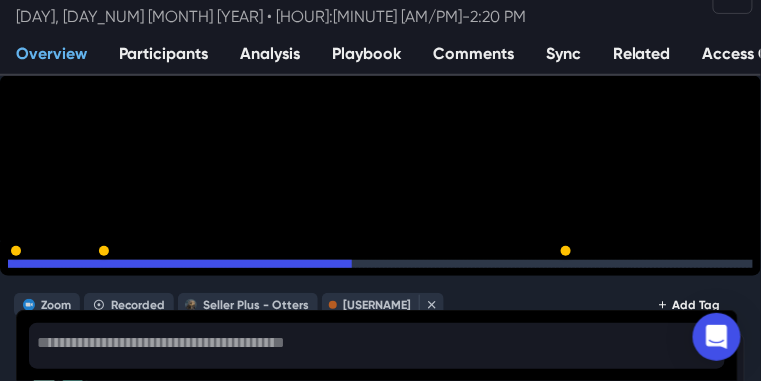 click on "15" at bounding box center [80, 269] 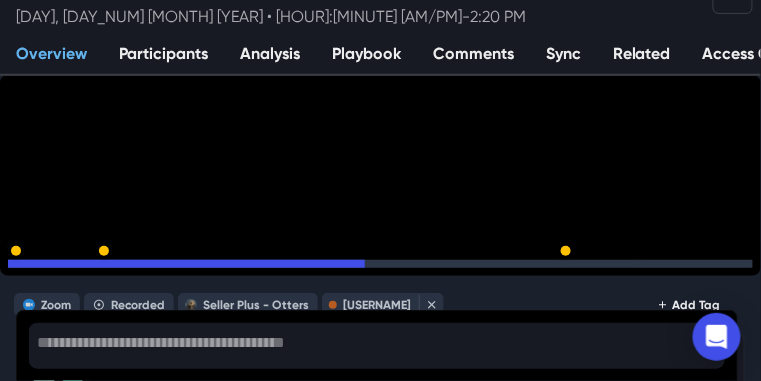 click on "15" at bounding box center [80, 269] 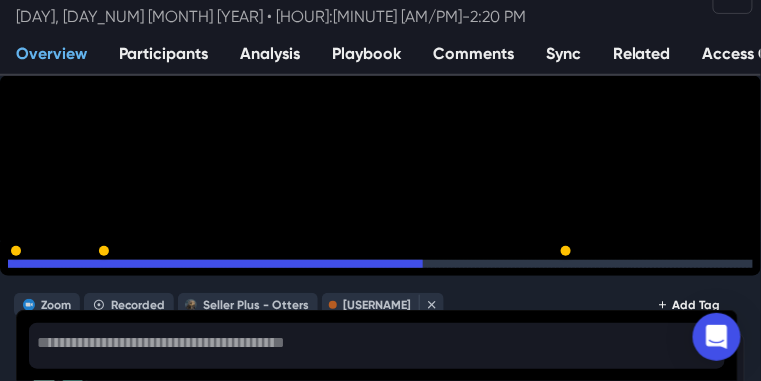 click on "15" at bounding box center [80, 269] 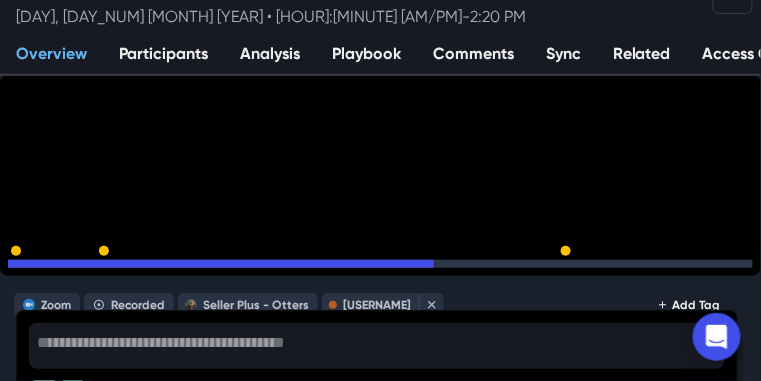 click on "15" at bounding box center (80, 269) 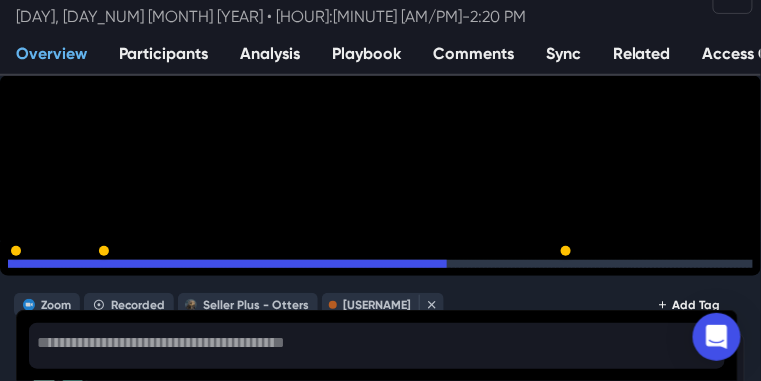 click on "15" at bounding box center (80, 269) 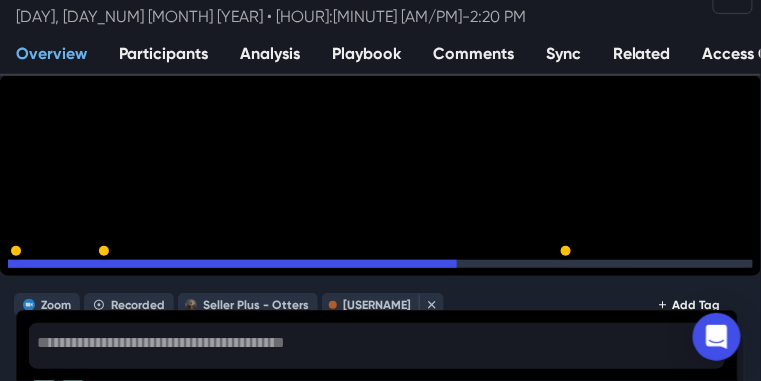 click on "15" at bounding box center (80, 269) 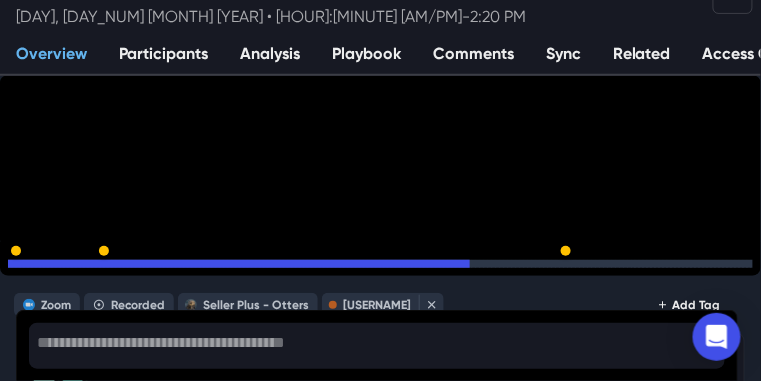 click on "15" at bounding box center (80, 269) 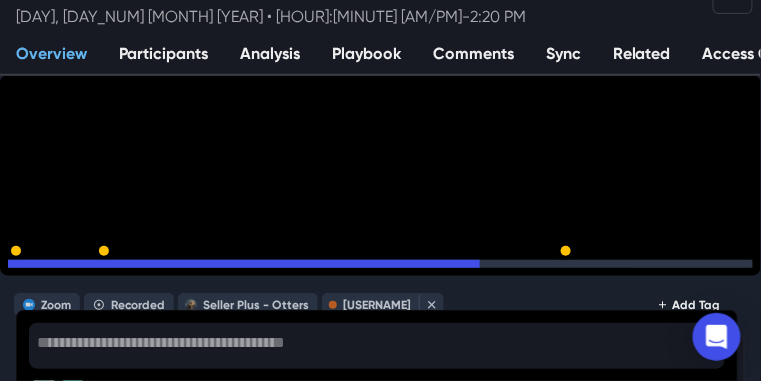 click on "15" at bounding box center [80, 269] 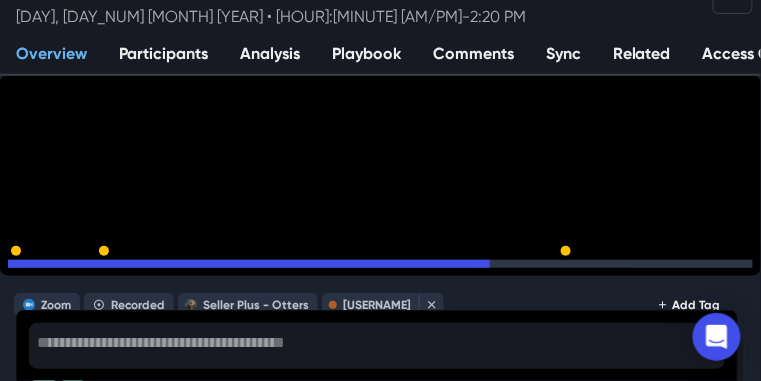 click on "15" at bounding box center [80, 269] 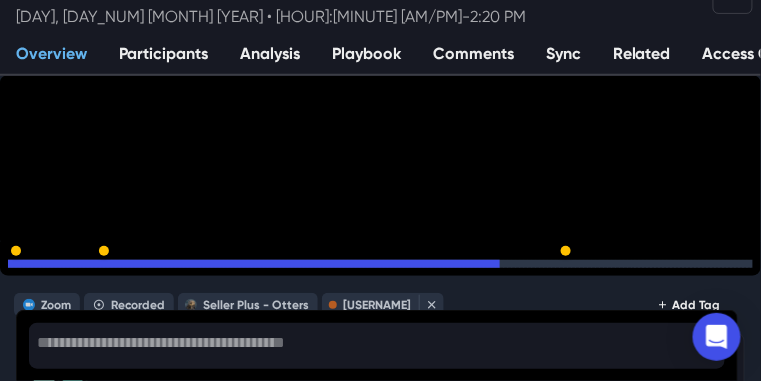 click on "15" at bounding box center [80, 269] 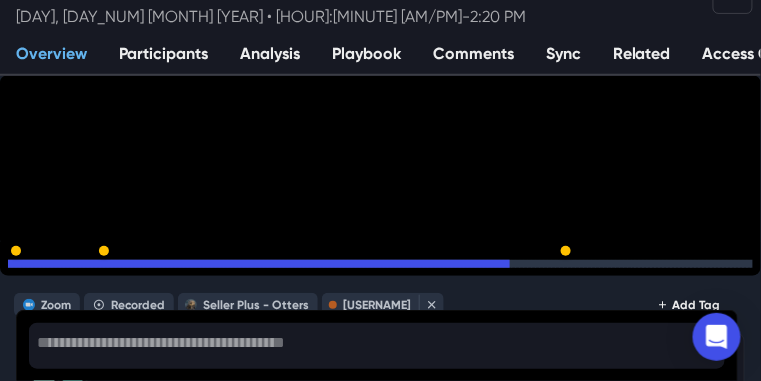 click on "15" at bounding box center (80, 269) 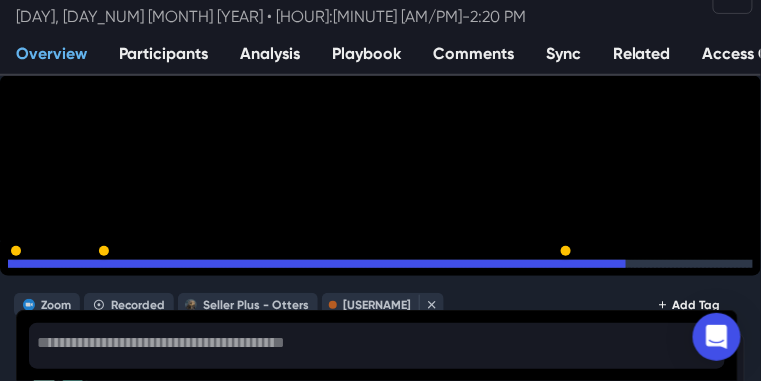 click on "15" at bounding box center (80, 269) 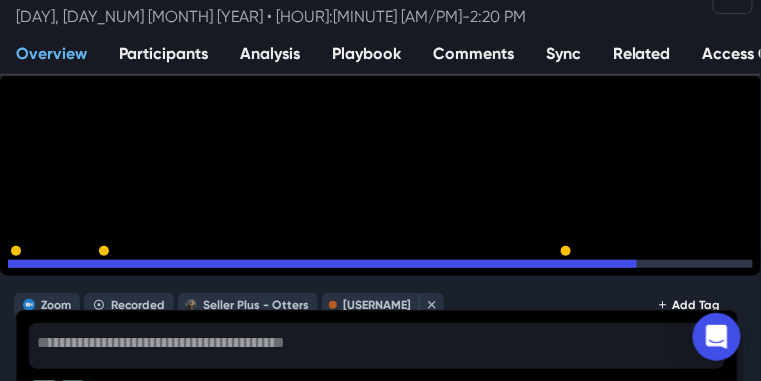 click on "15" at bounding box center [80, 269] 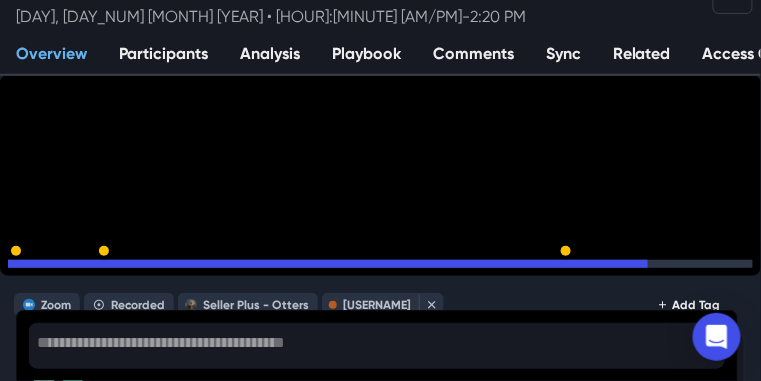 click on "15" at bounding box center [43, 269] 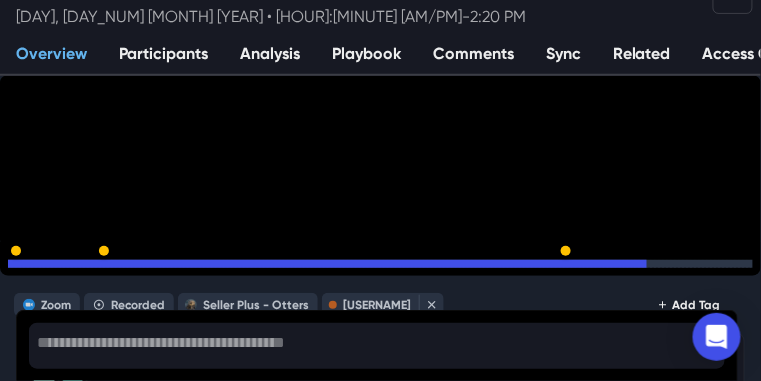 click on "15" at bounding box center (80, 269) 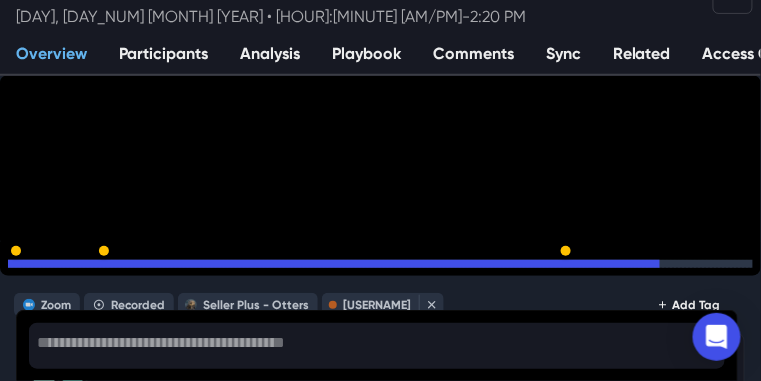 click on "15" at bounding box center (80, 269) 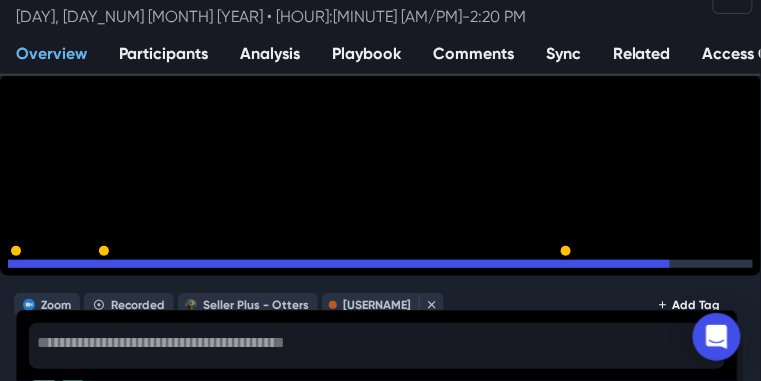 click on "15" at bounding box center [80, 269] 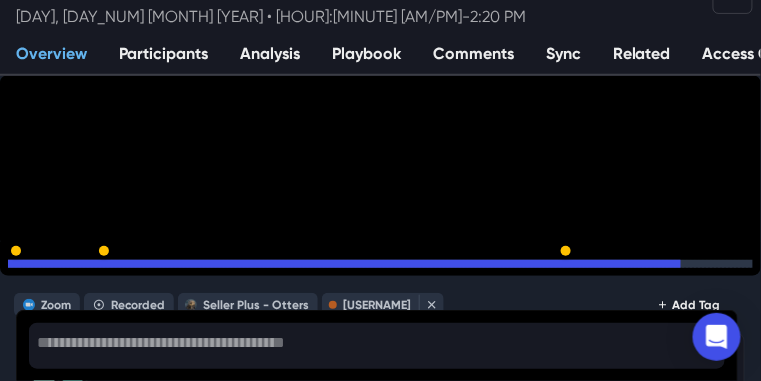 click on "15" at bounding box center [80, 269] 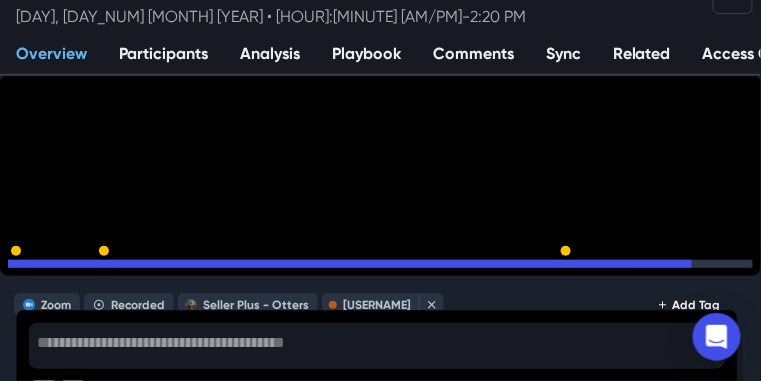 click on "15" at bounding box center (80, 269) 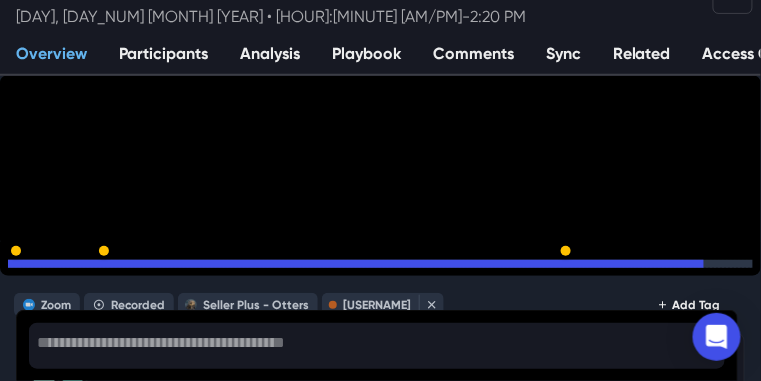 click on "15" at bounding box center (80, 269) 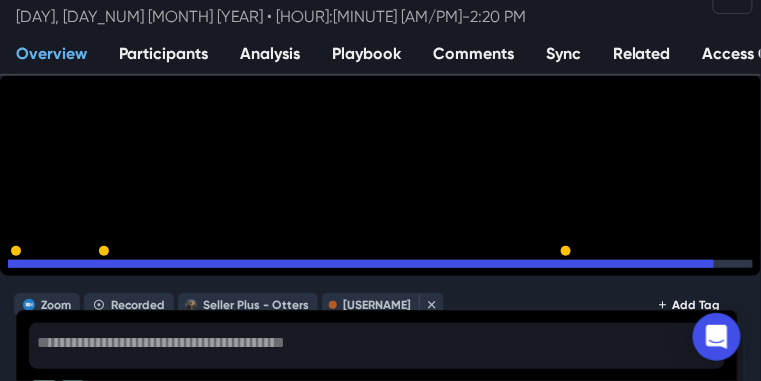click on "15" at bounding box center [80, 269] 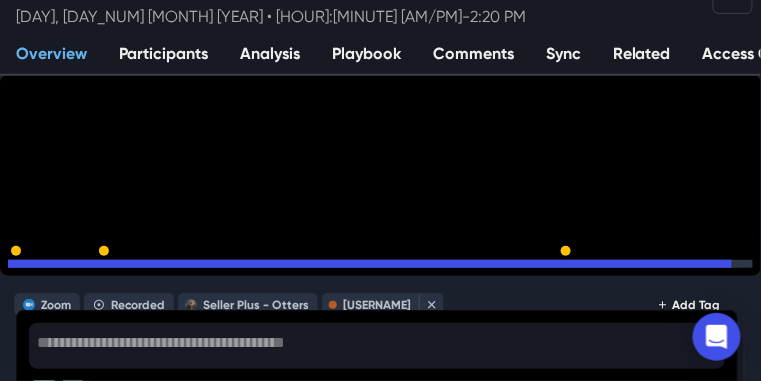 type 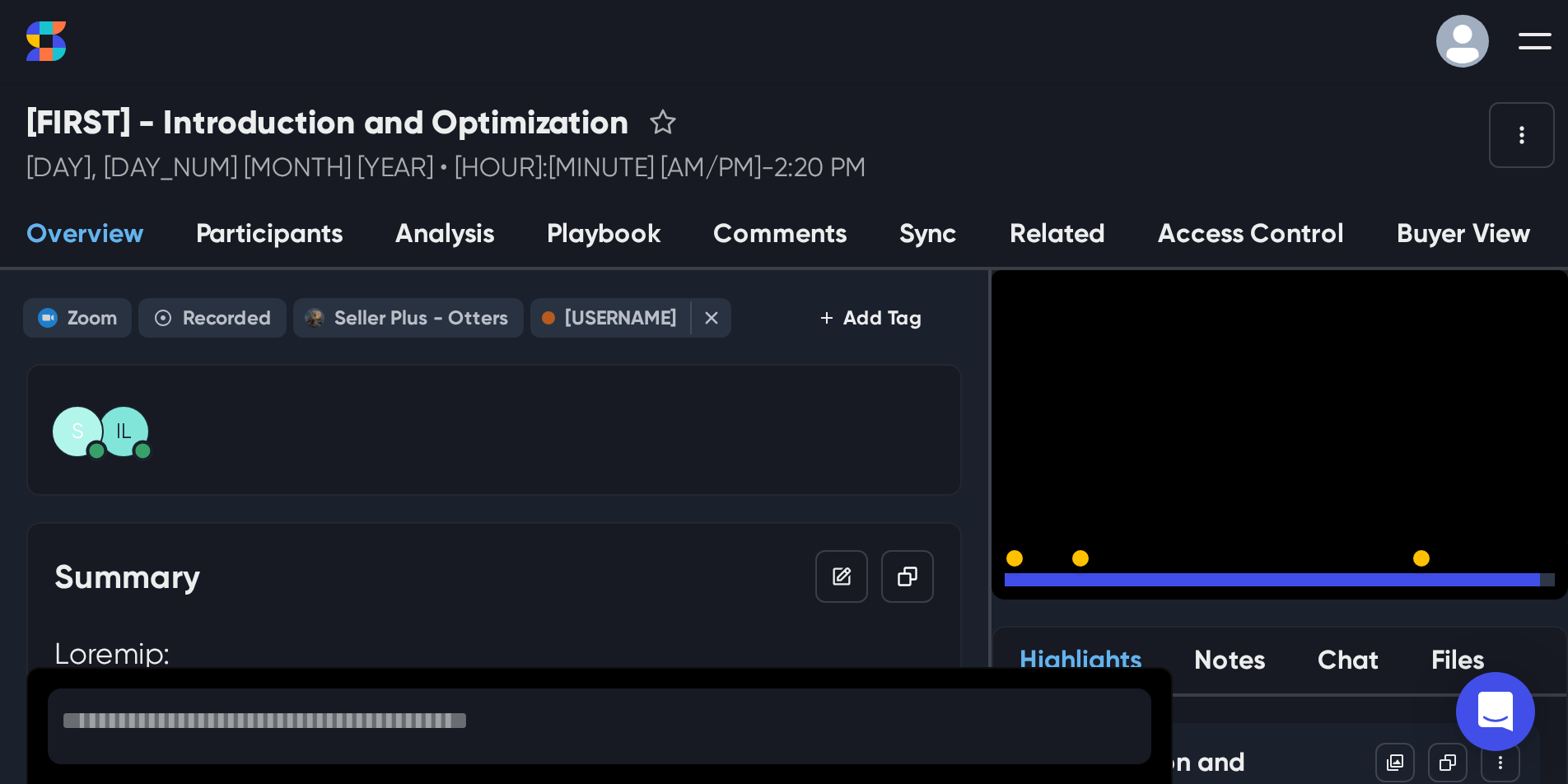 scroll, scrollTop: 0, scrollLeft: 0, axis: both 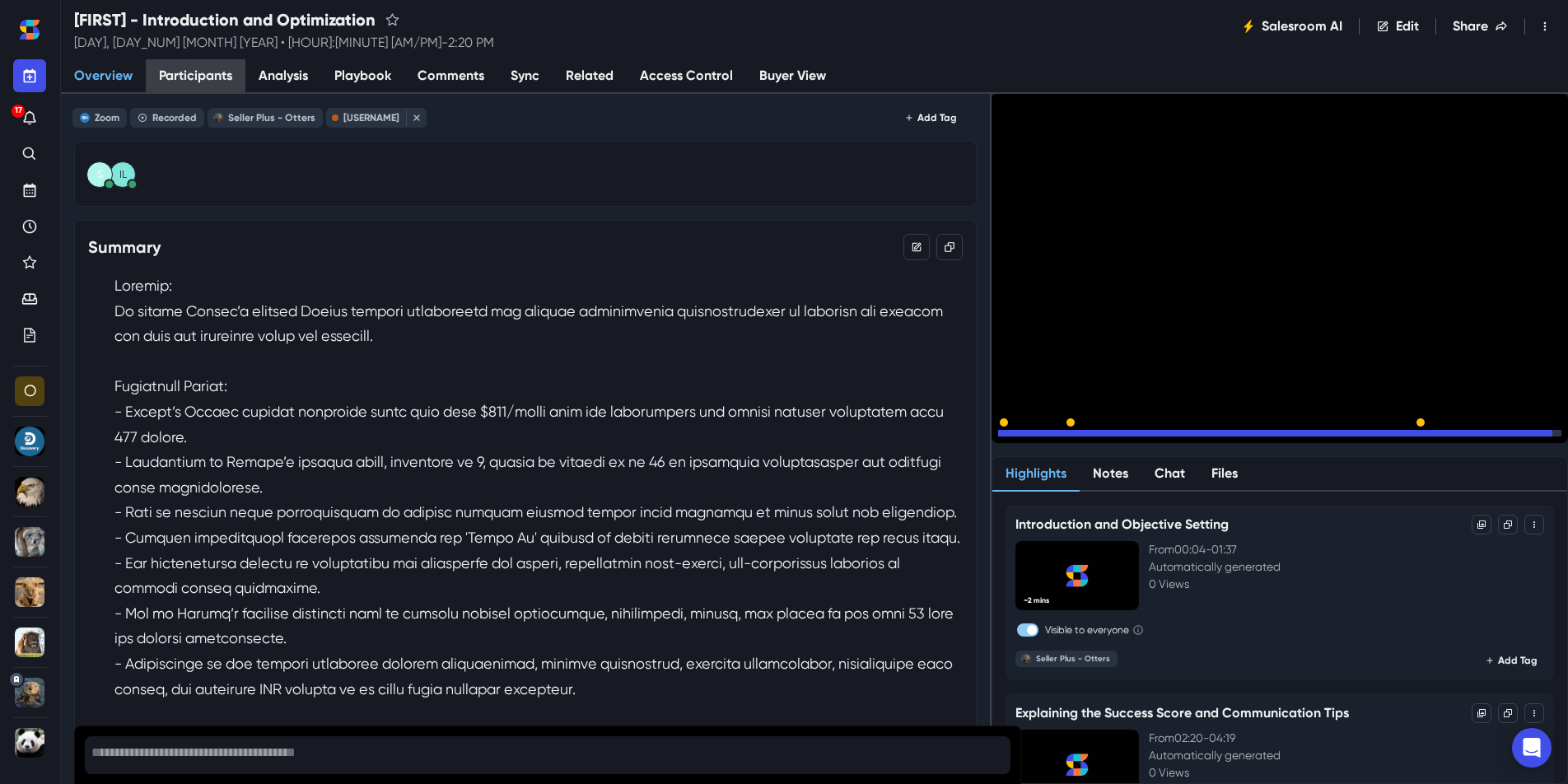 click on "Participants" at bounding box center [195, 76] 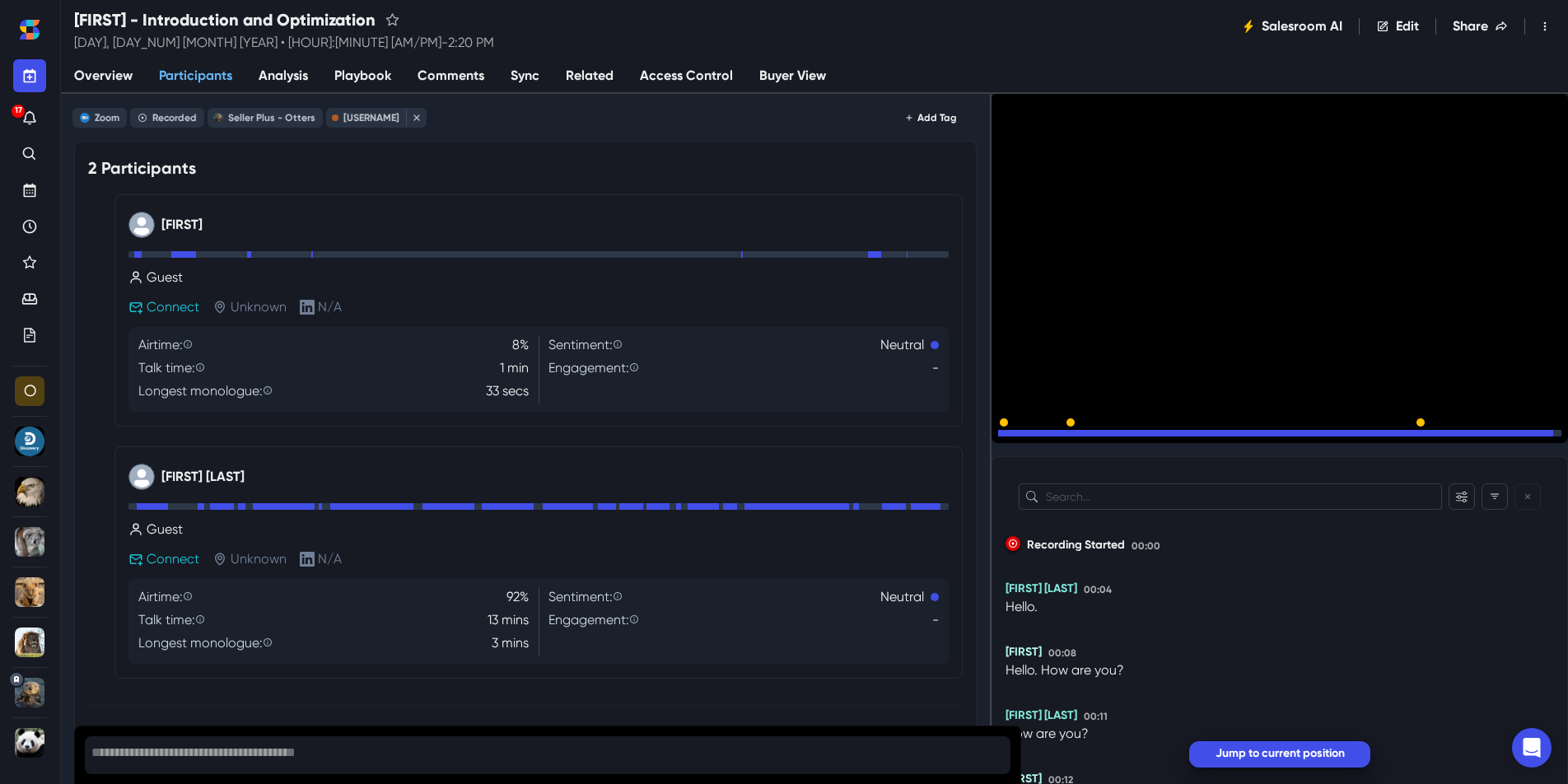 click on "Overview" at bounding box center (103, 76) 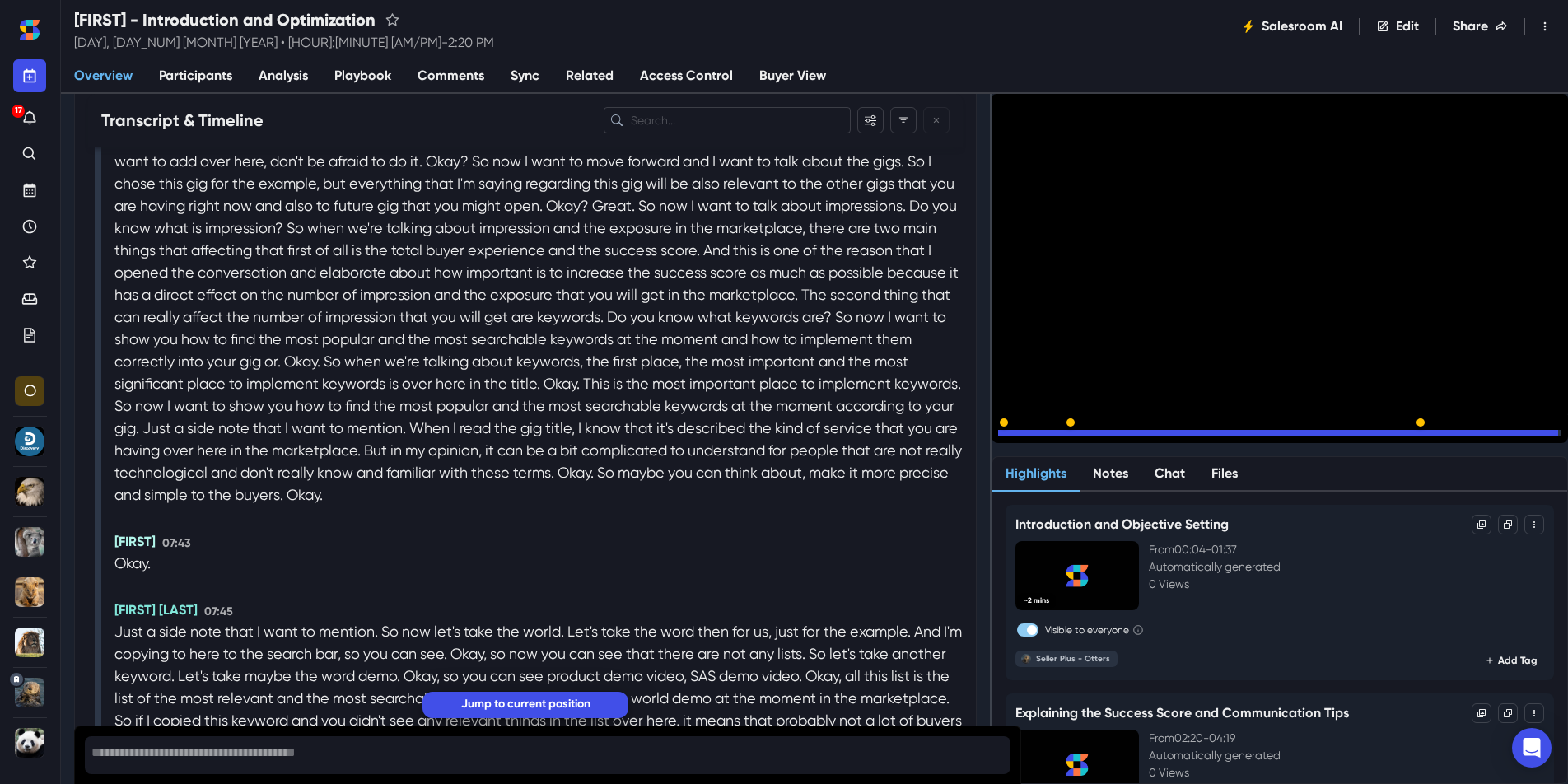 scroll, scrollTop: 4639, scrollLeft: 0, axis: vertical 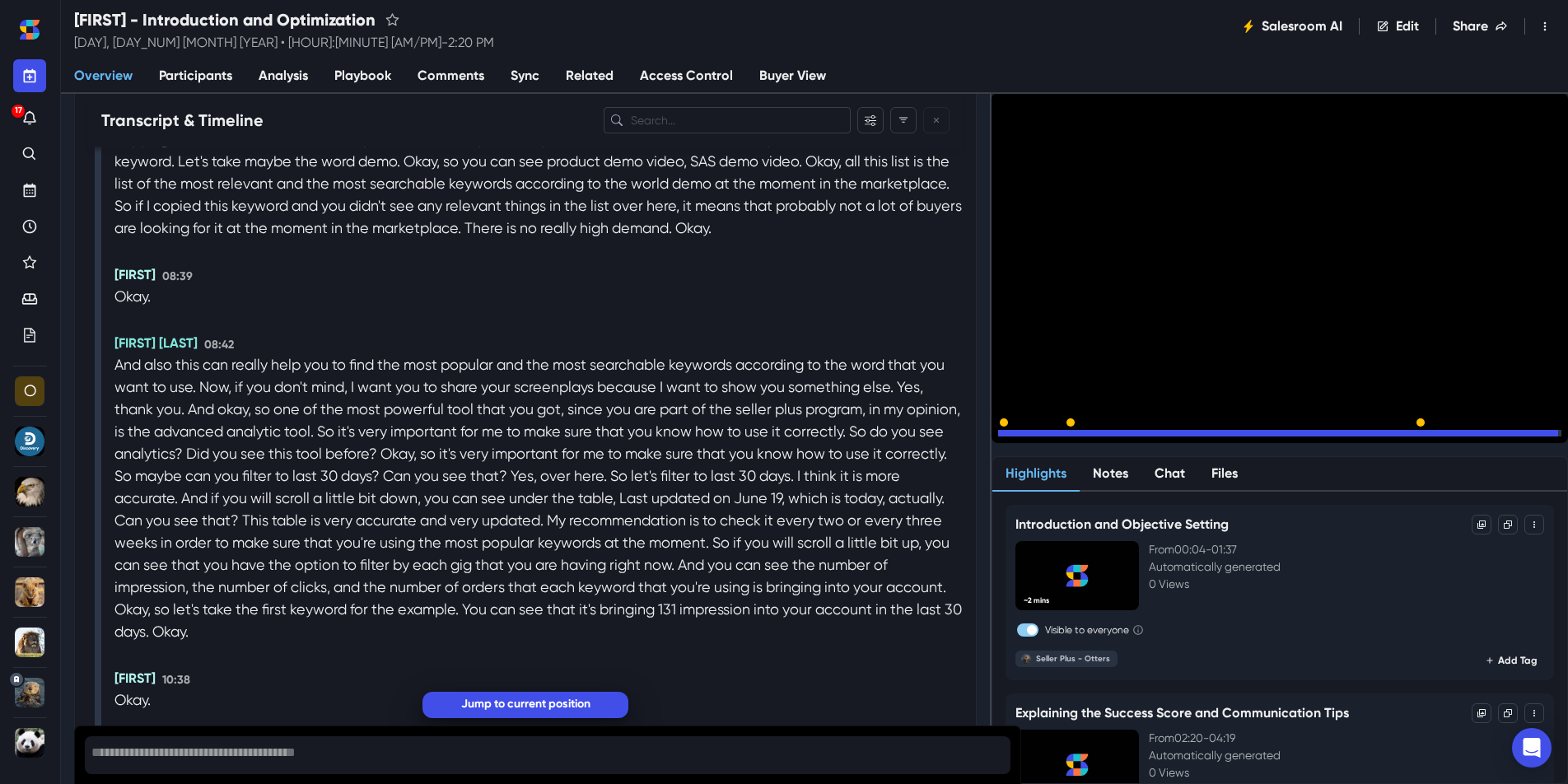 click on "Sync" at bounding box center [525, 77] 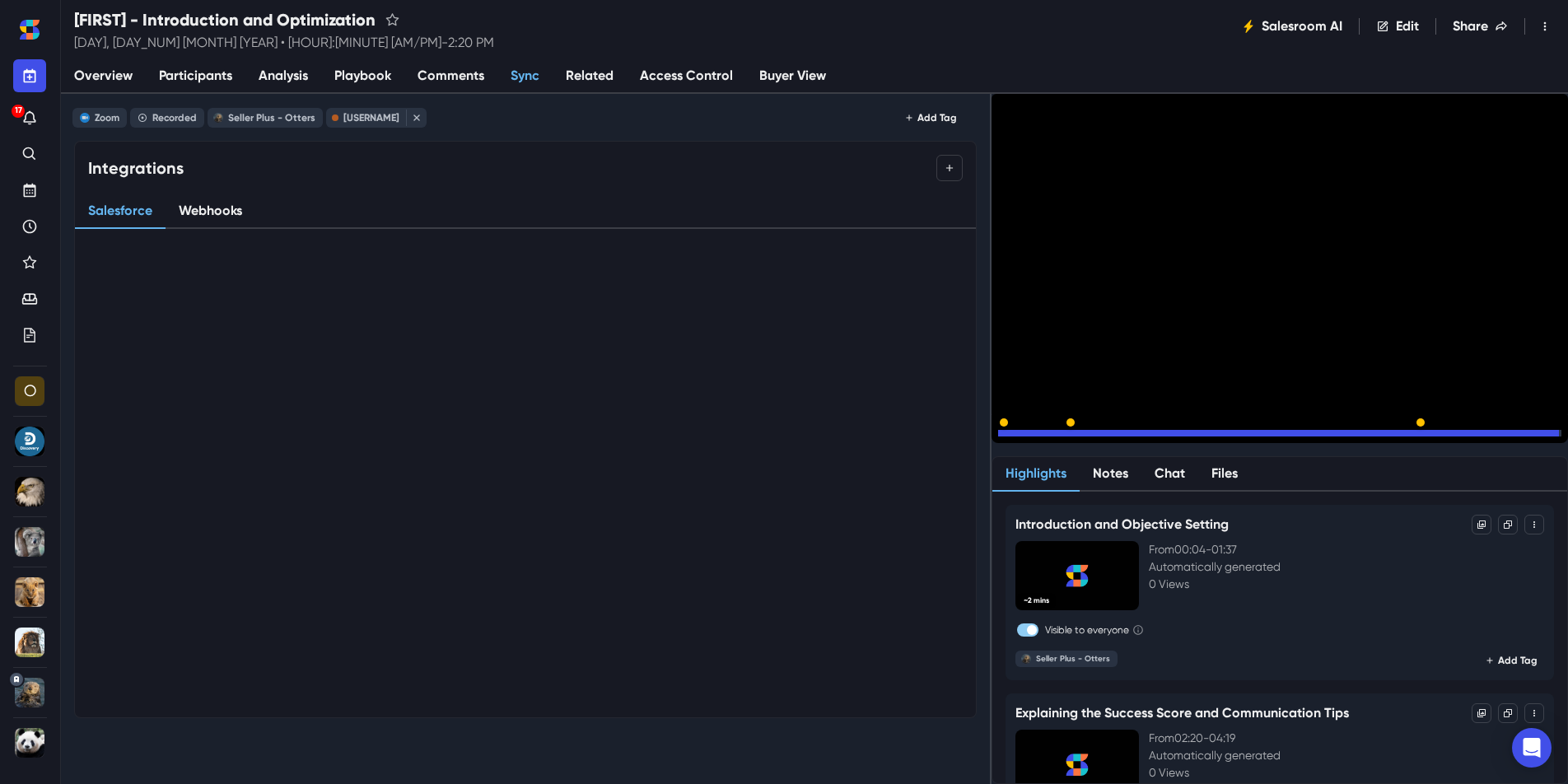 scroll, scrollTop: 0, scrollLeft: 0, axis: both 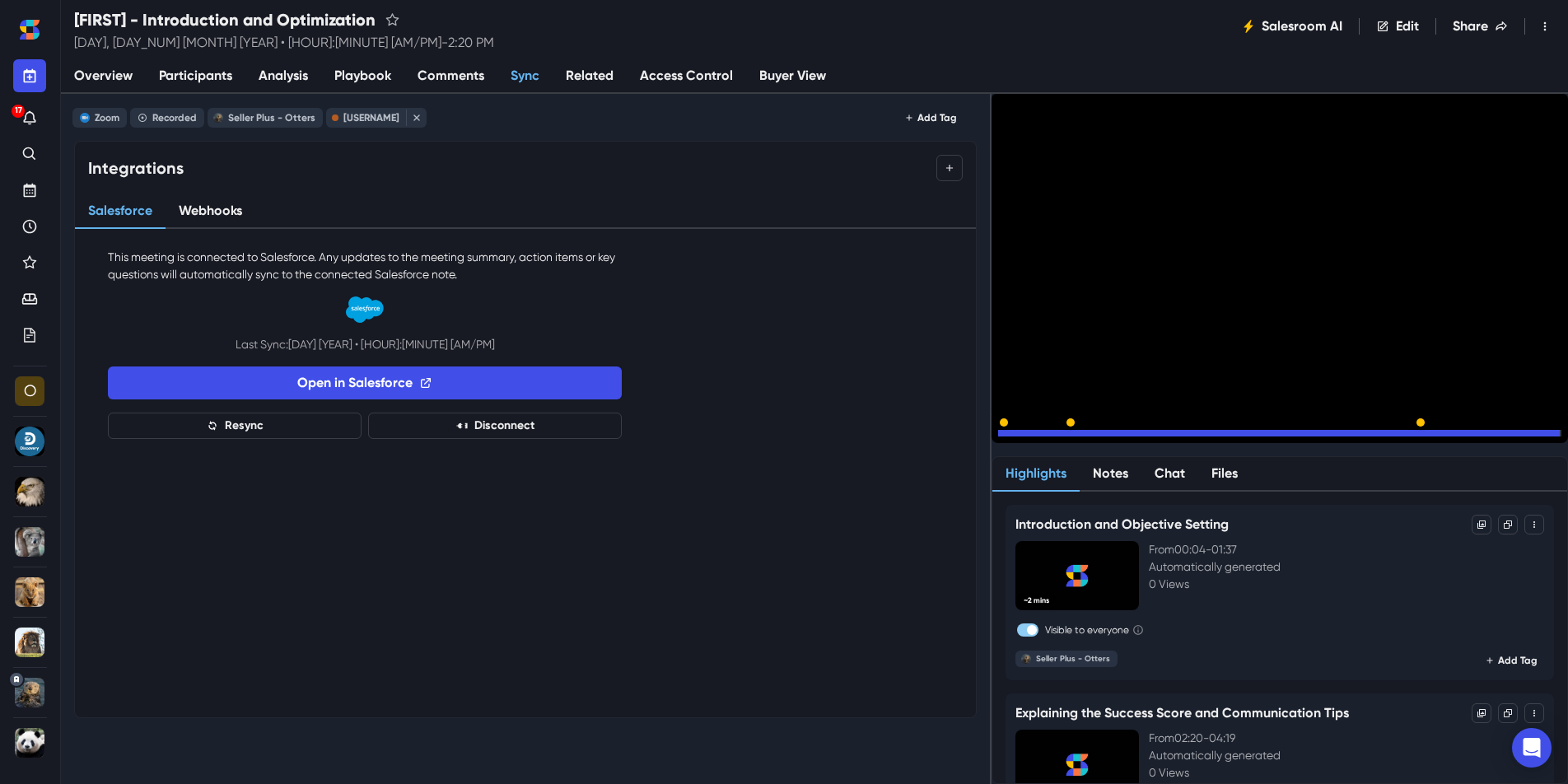 click on "Comments" at bounding box center (450, 77) 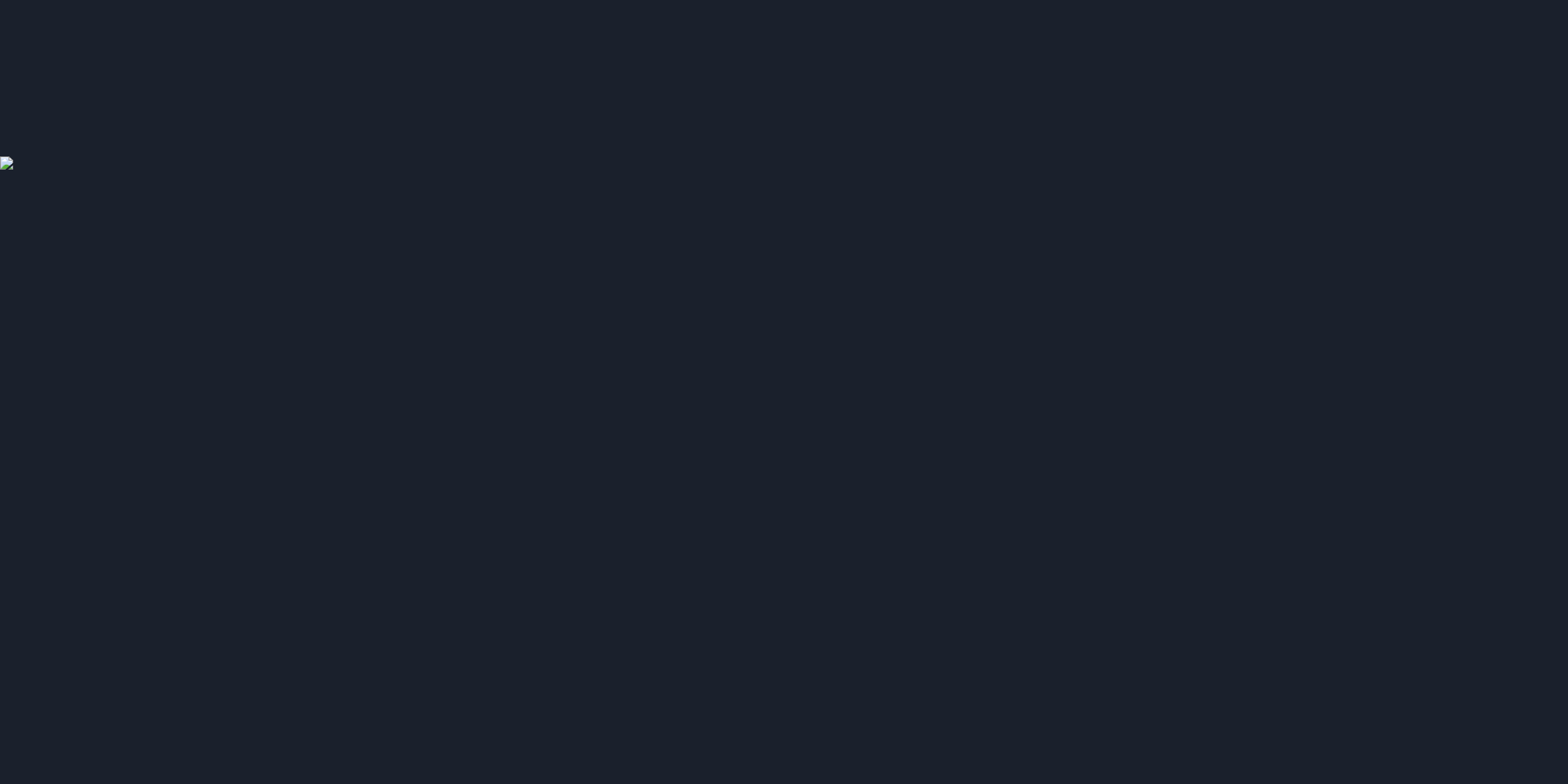 scroll, scrollTop: 0, scrollLeft: 0, axis: both 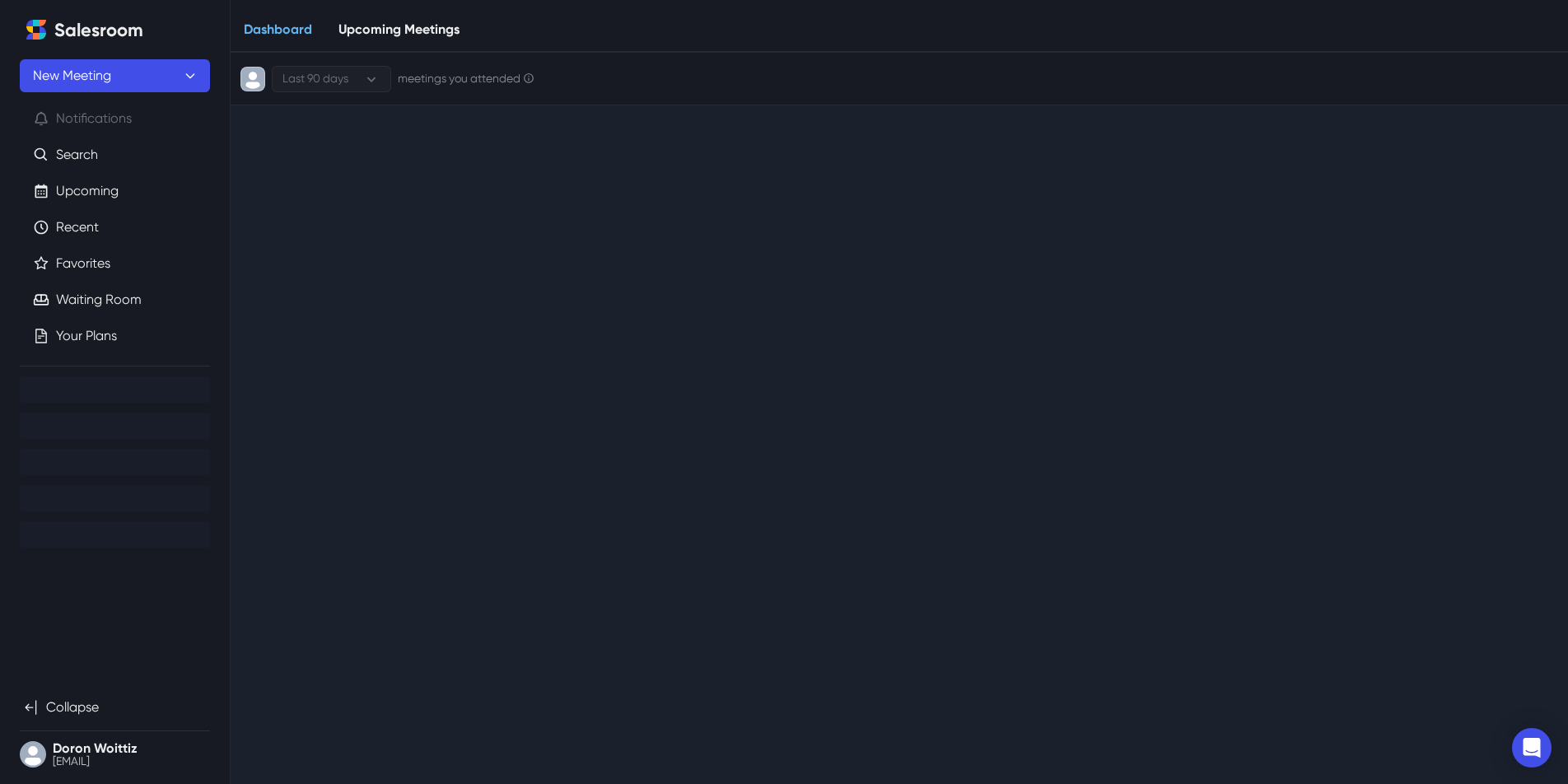 click on "Dashboard Upcoming Meetings" at bounding box center [899, 26] 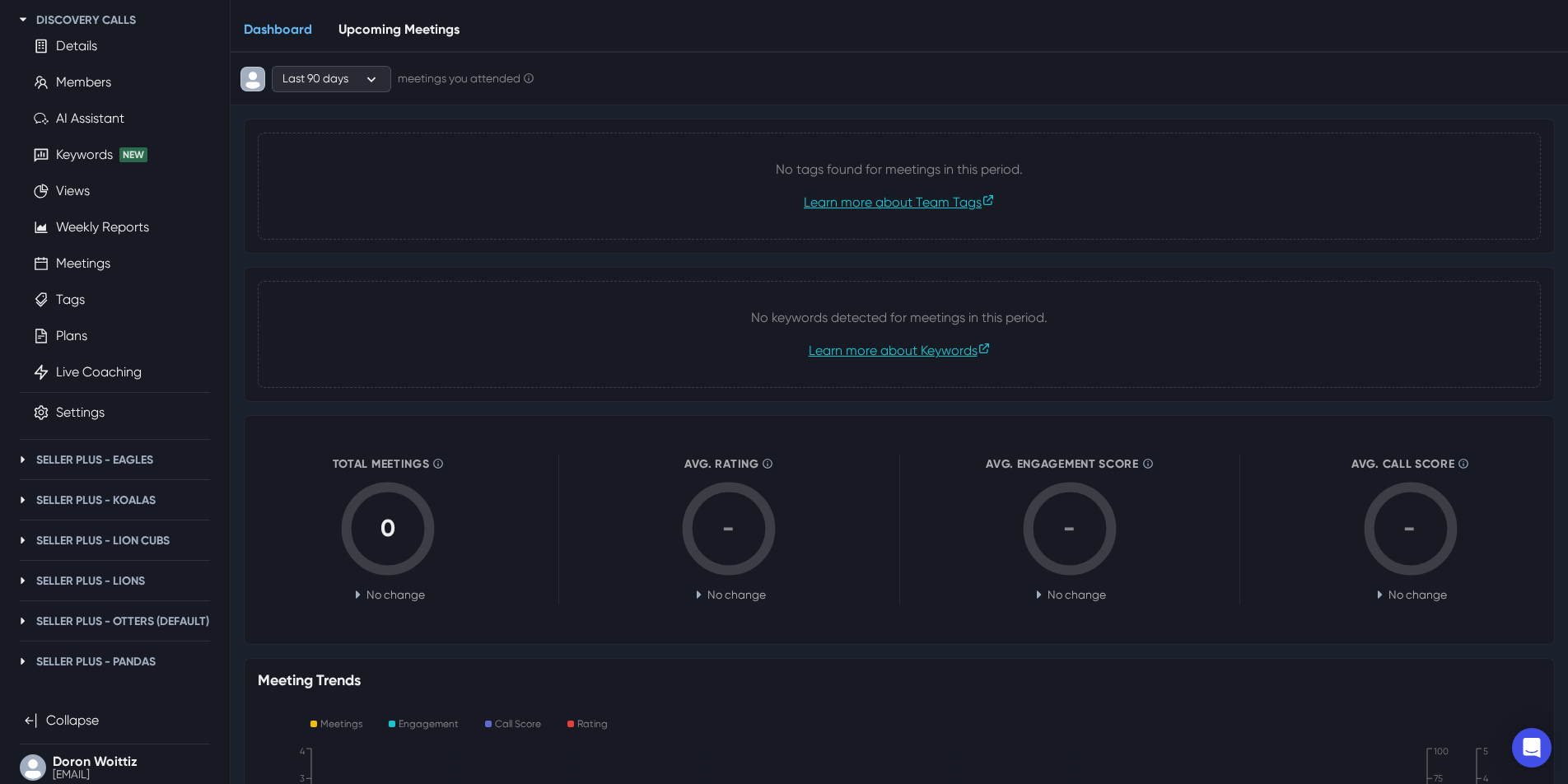 scroll, scrollTop: 0, scrollLeft: 0, axis: both 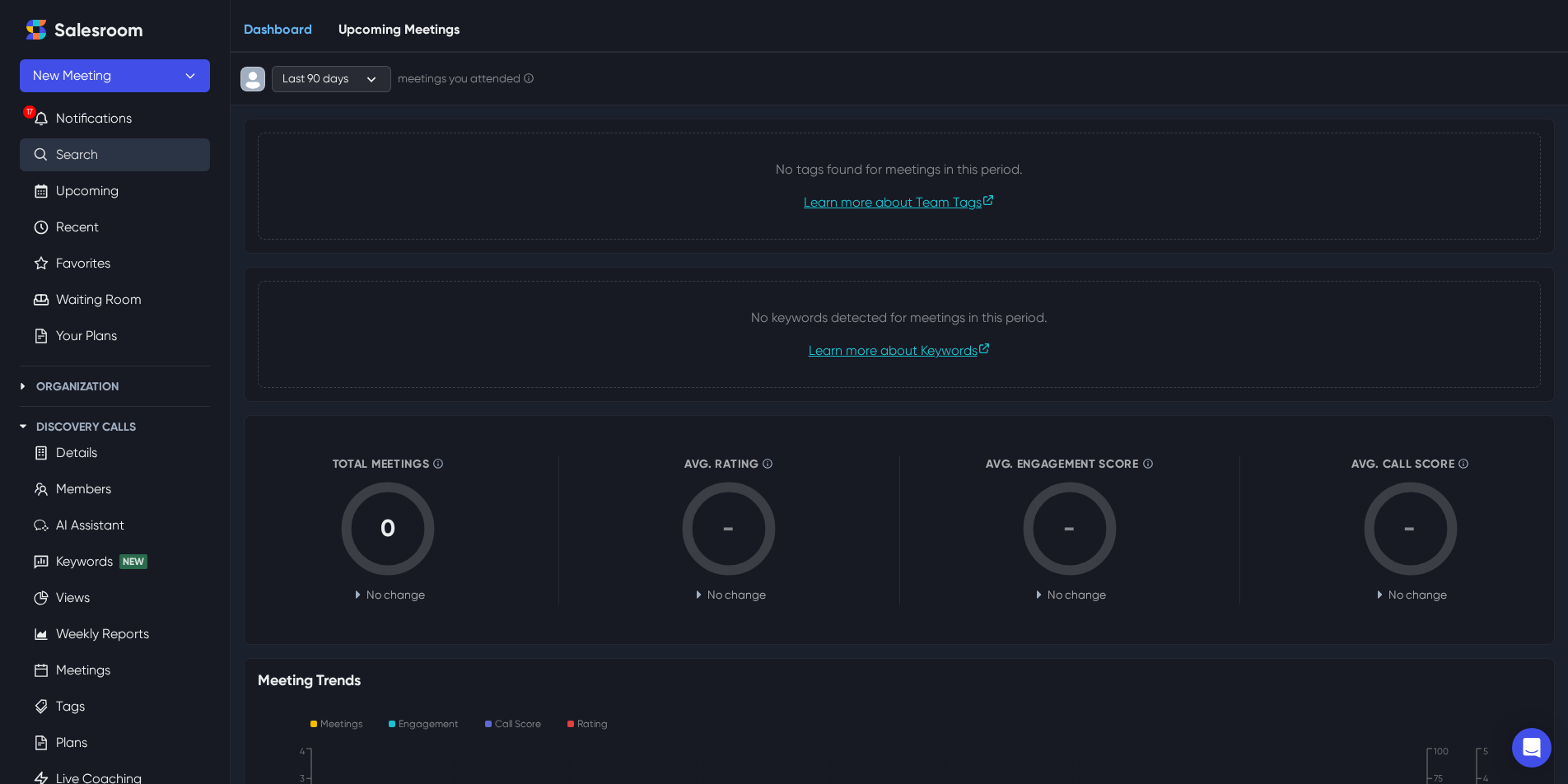 click on "Search" at bounding box center [77, 155] 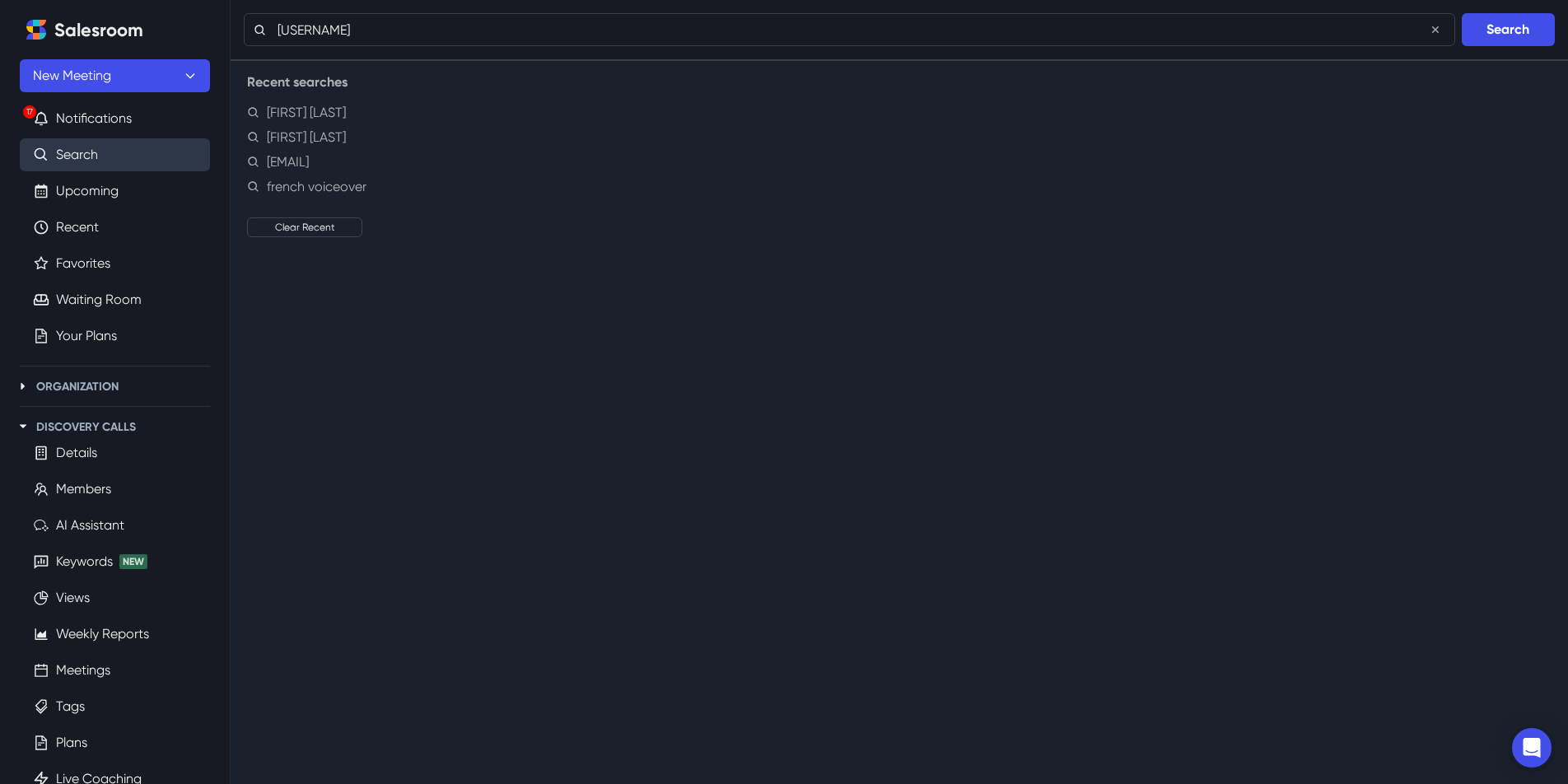 click on "Search" at bounding box center [1508, 30] 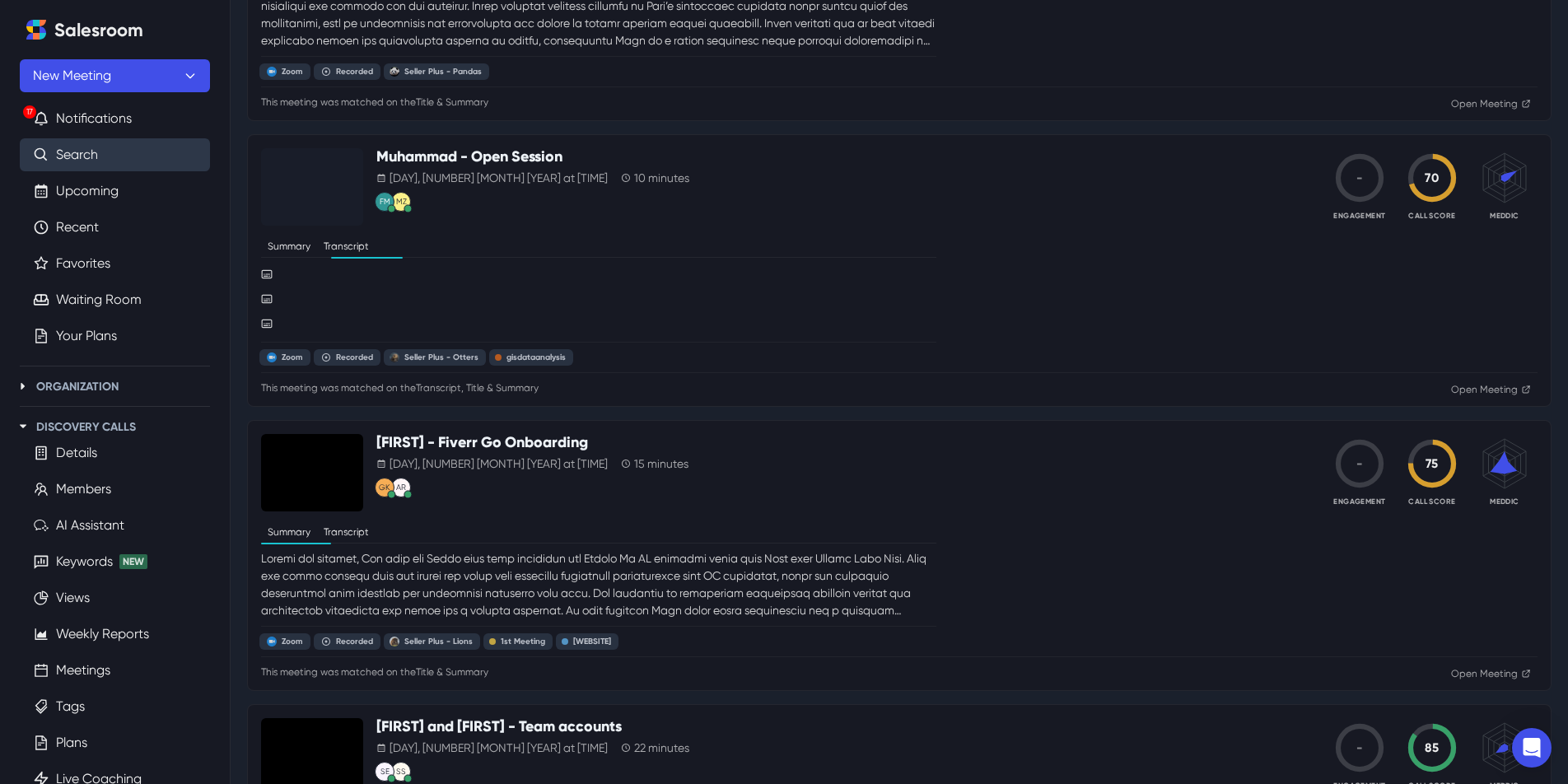 scroll, scrollTop: 3012, scrollLeft: 0, axis: vertical 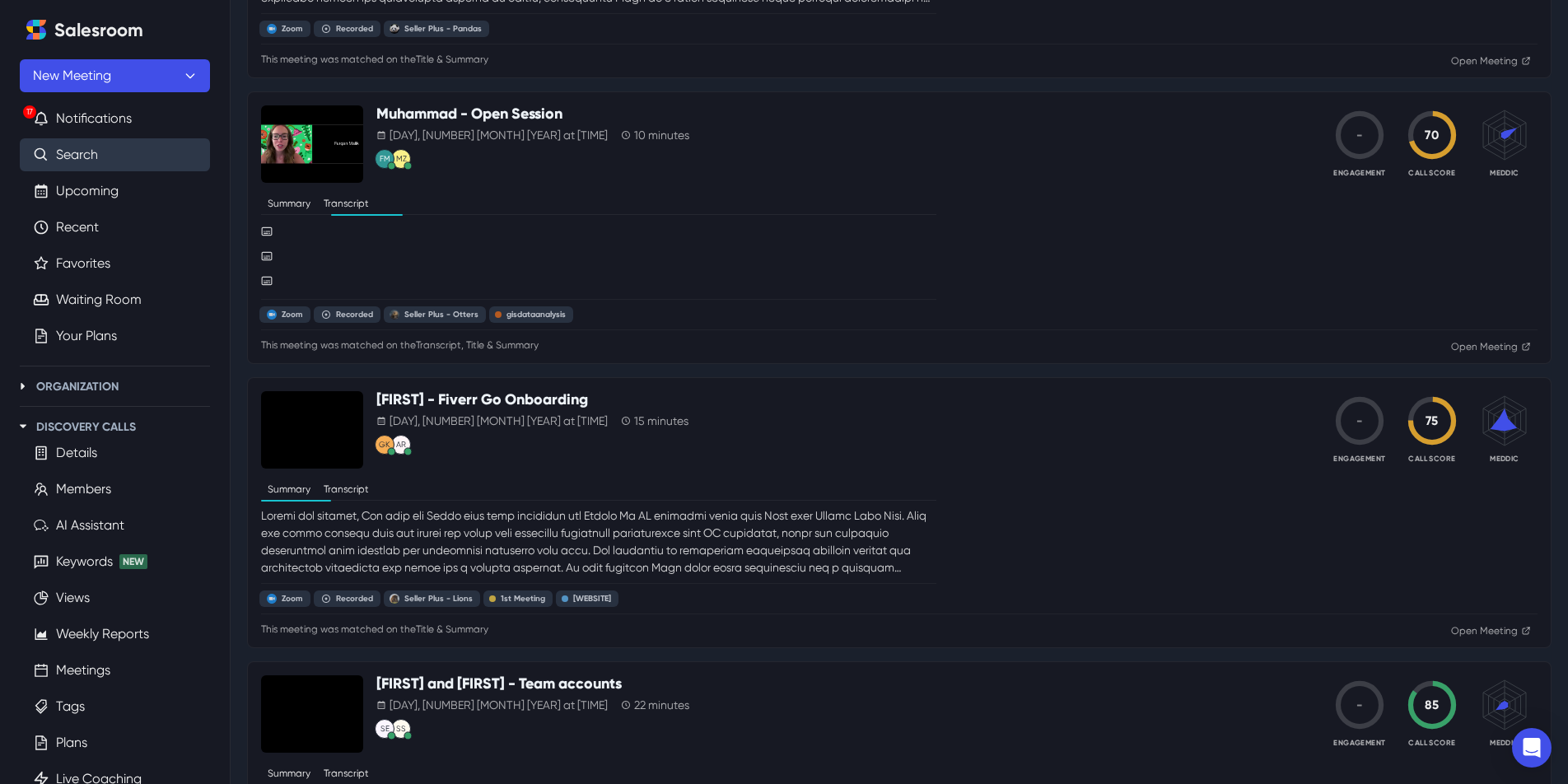 click on "Search" at bounding box center (77, 155) 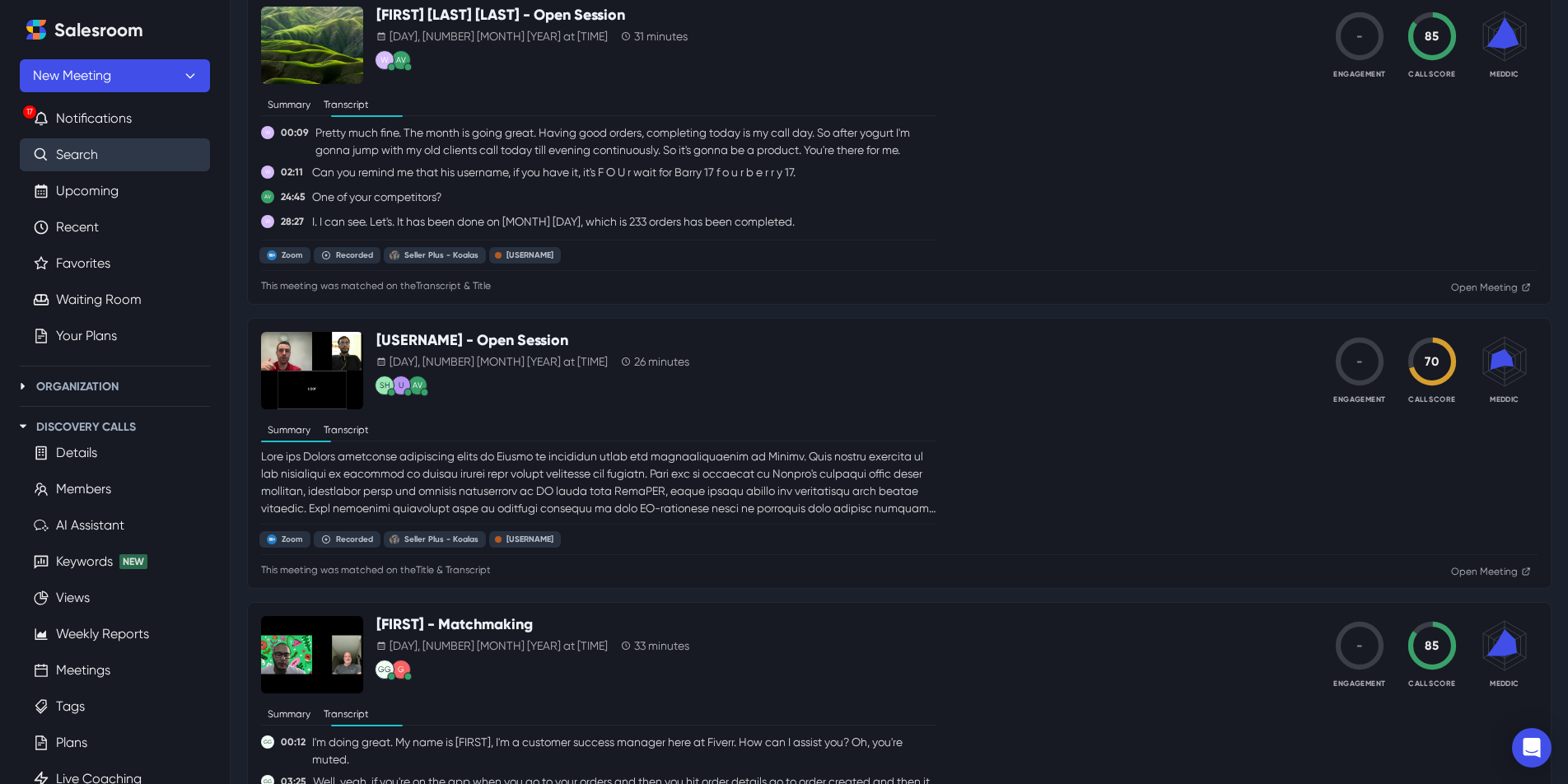 scroll, scrollTop: 0, scrollLeft: 0, axis: both 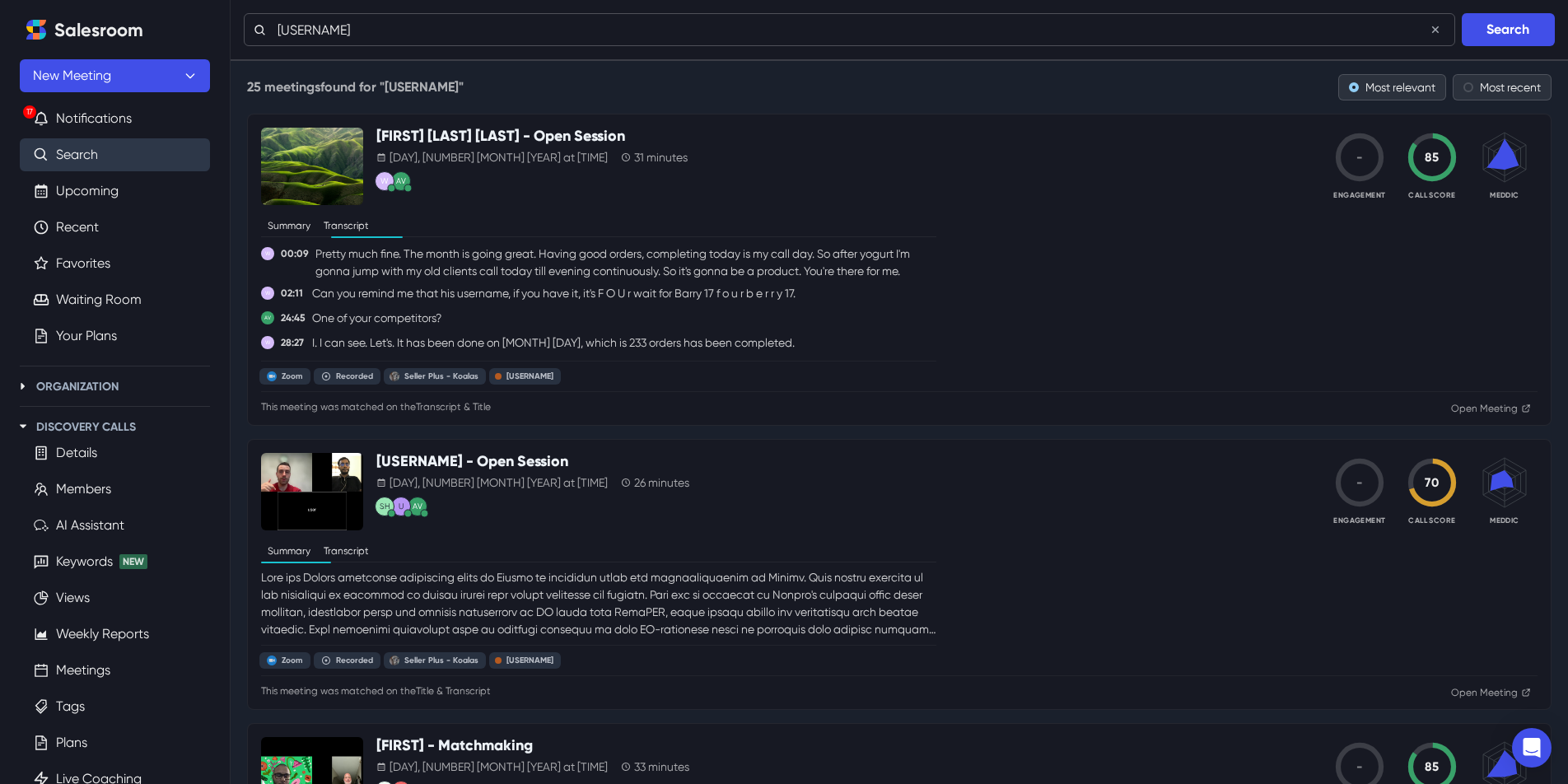 click on "[USERNAME]" at bounding box center (849, 30) 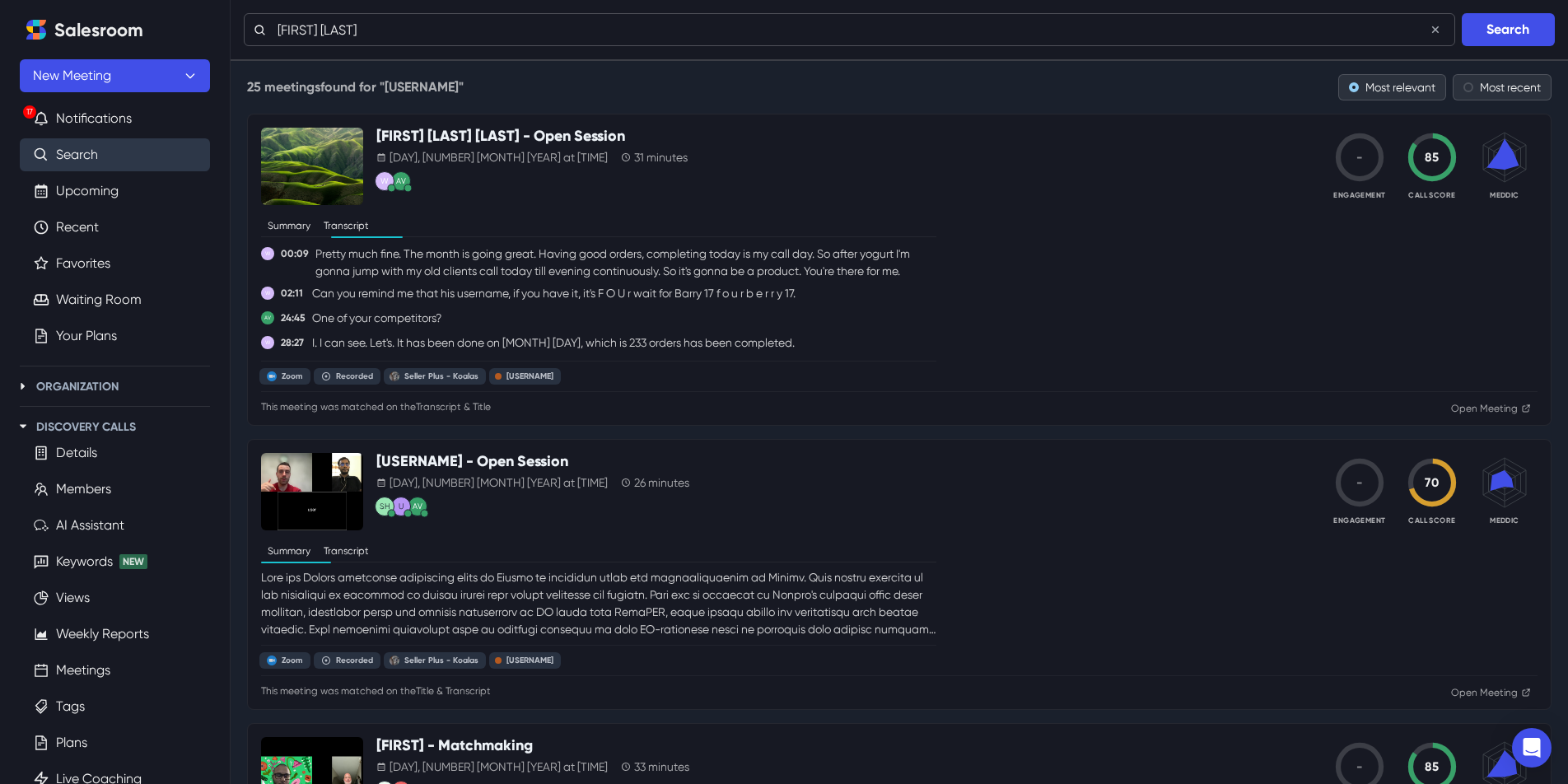 type on "Remu akhter" 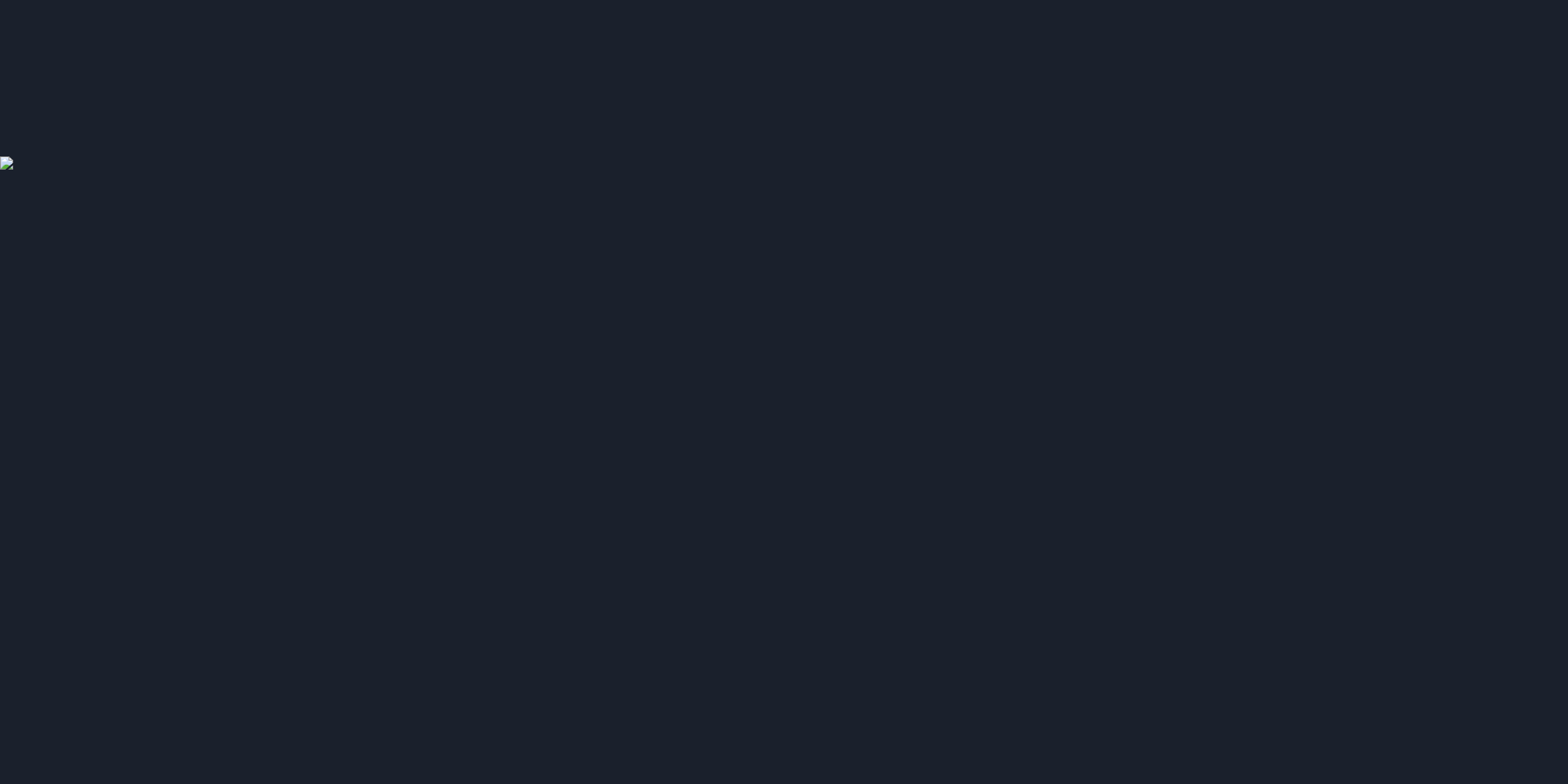 scroll, scrollTop: 0, scrollLeft: 0, axis: both 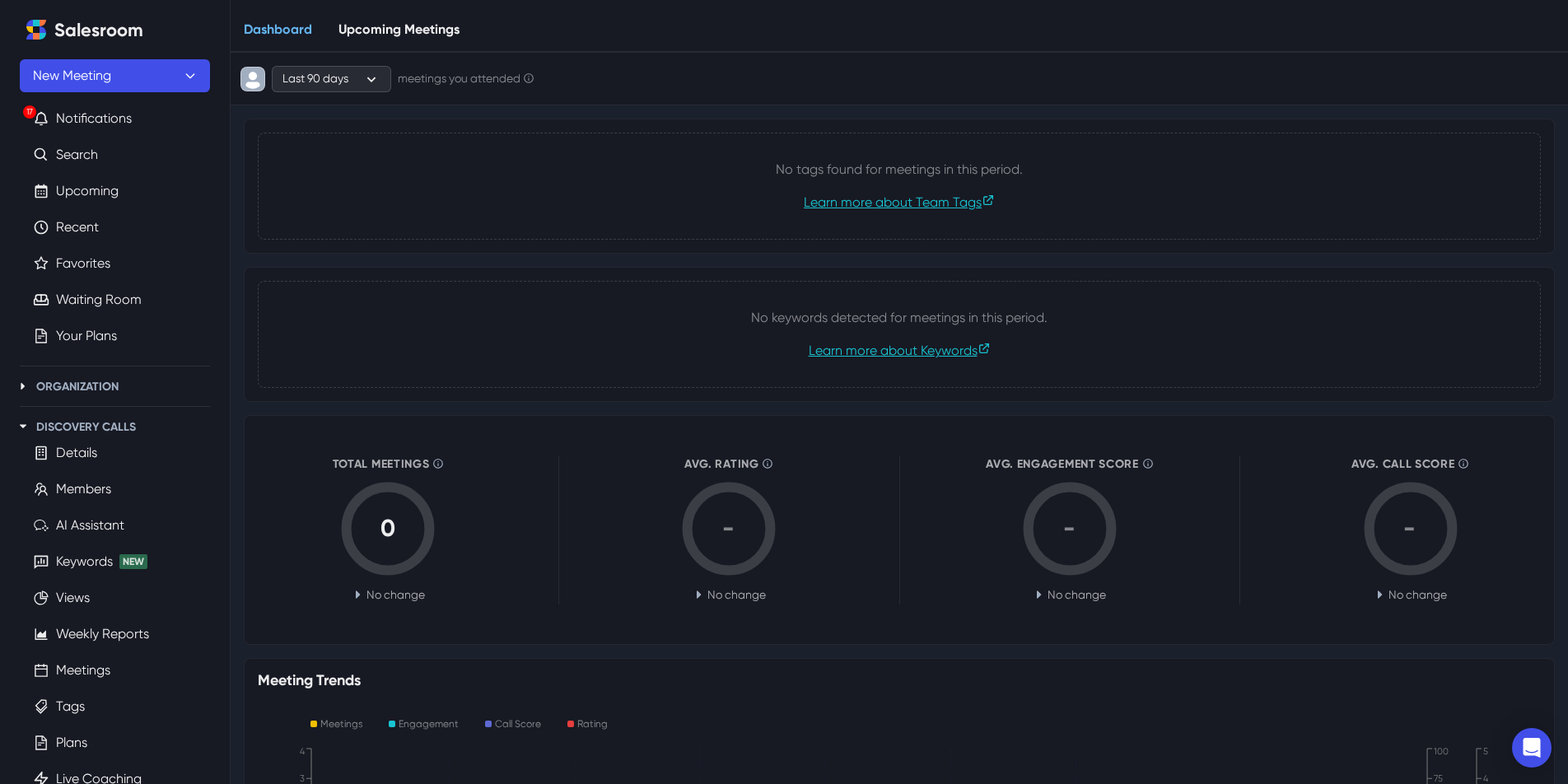 click at bounding box center (23, 427) 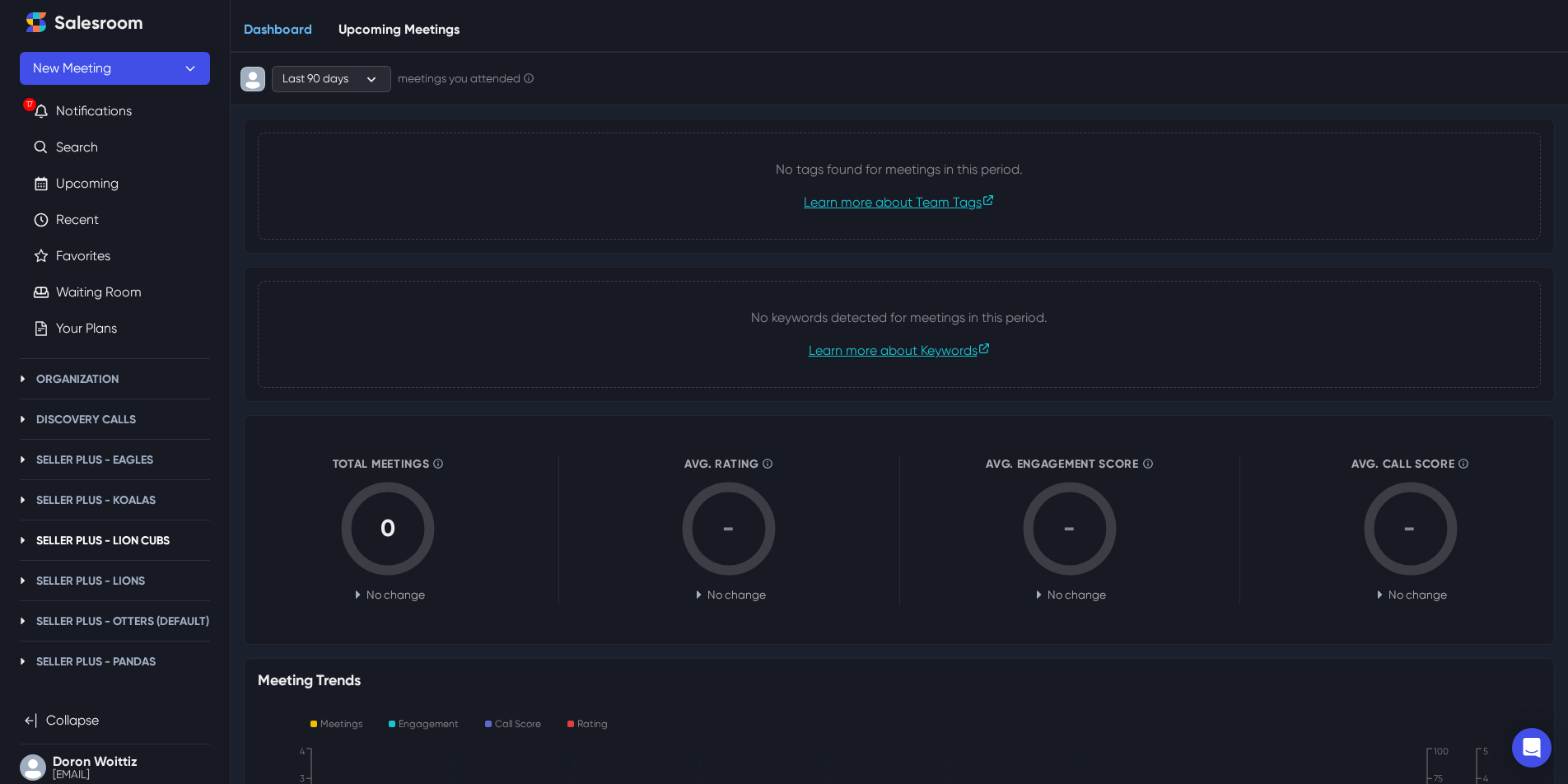 scroll, scrollTop: 196, scrollLeft: 0, axis: vertical 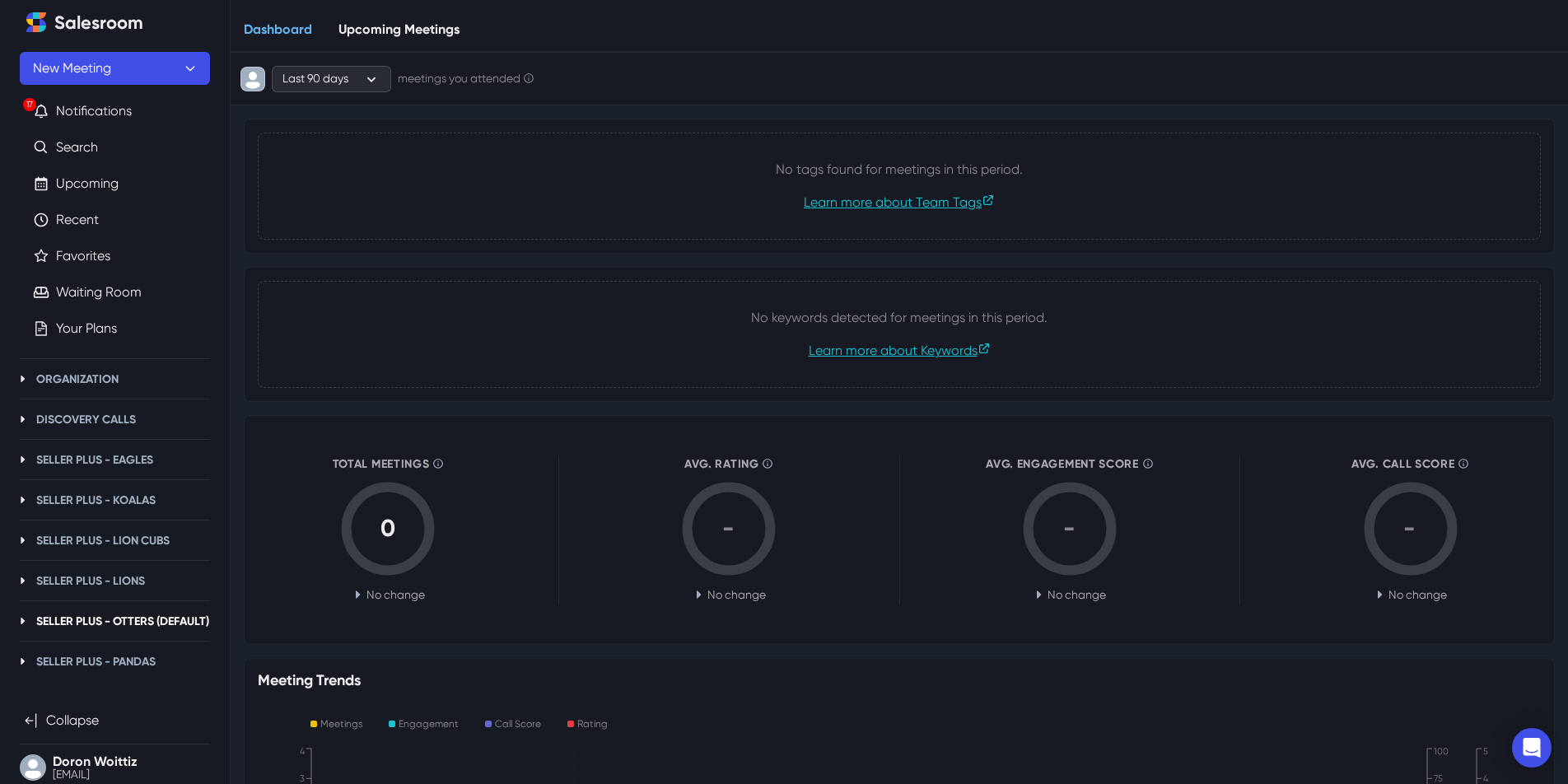 click 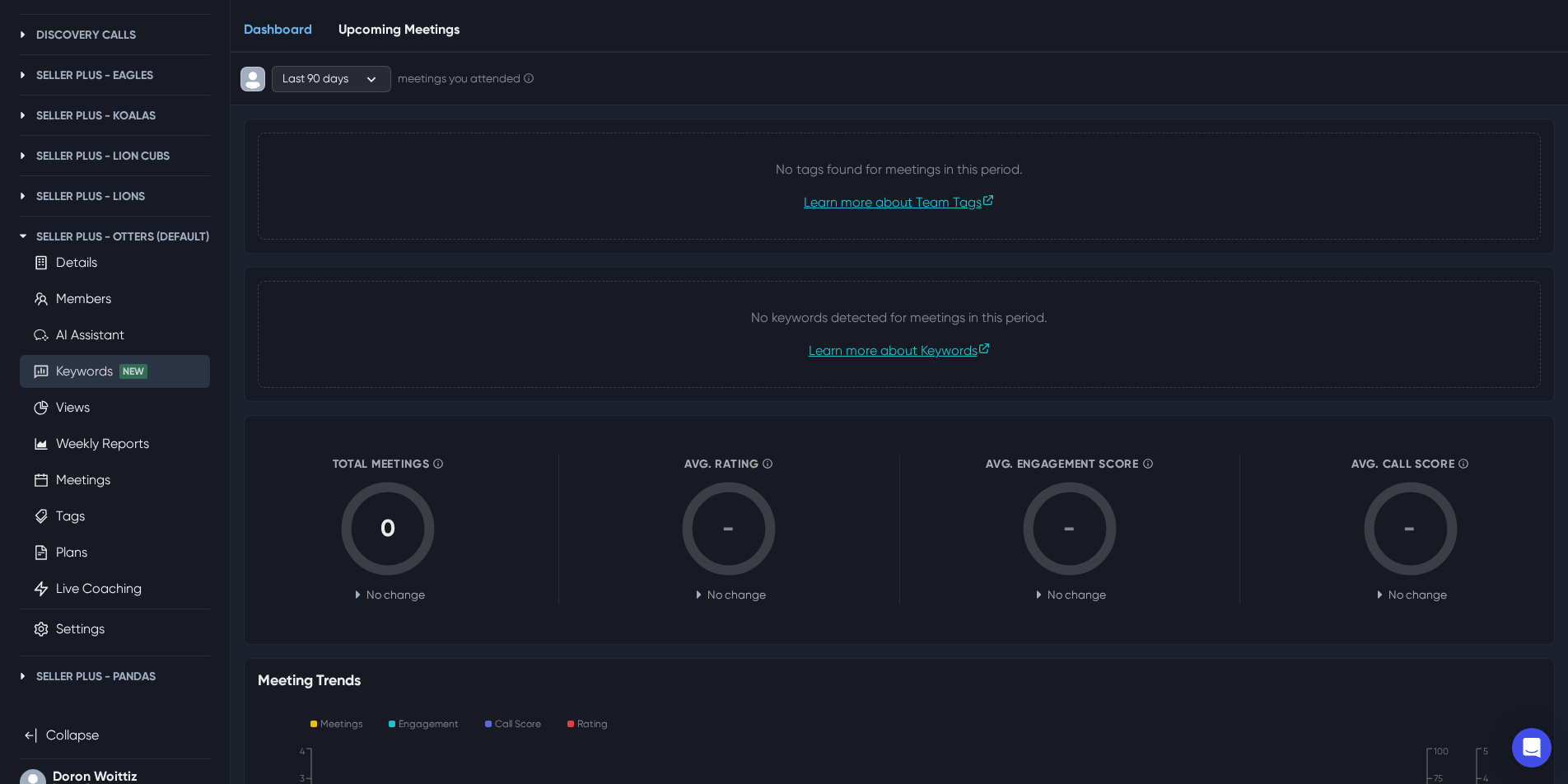 scroll, scrollTop: 431, scrollLeft: 0, axis: vertical 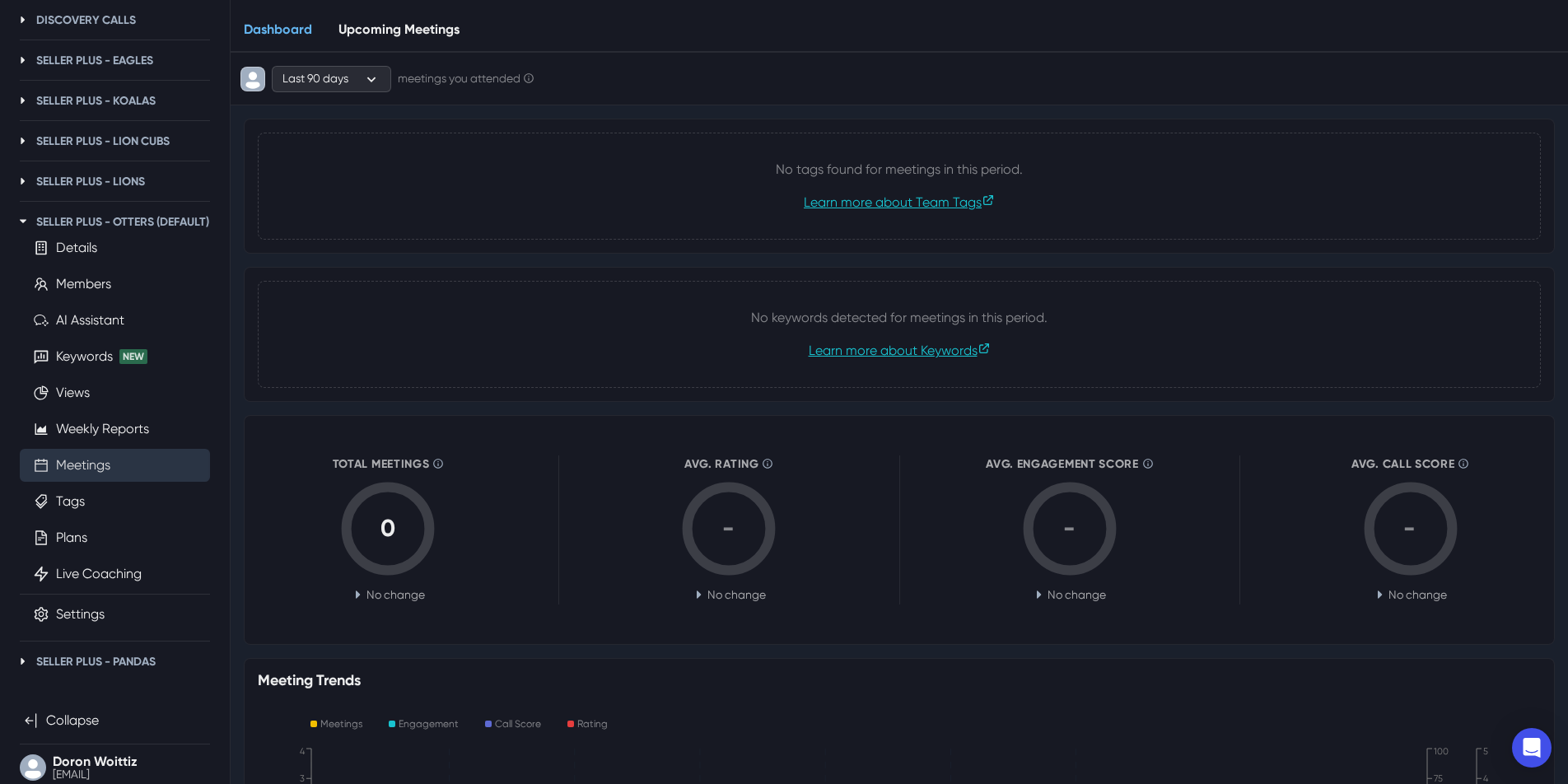 click on "Meetings" at bounding box center [83, 465] 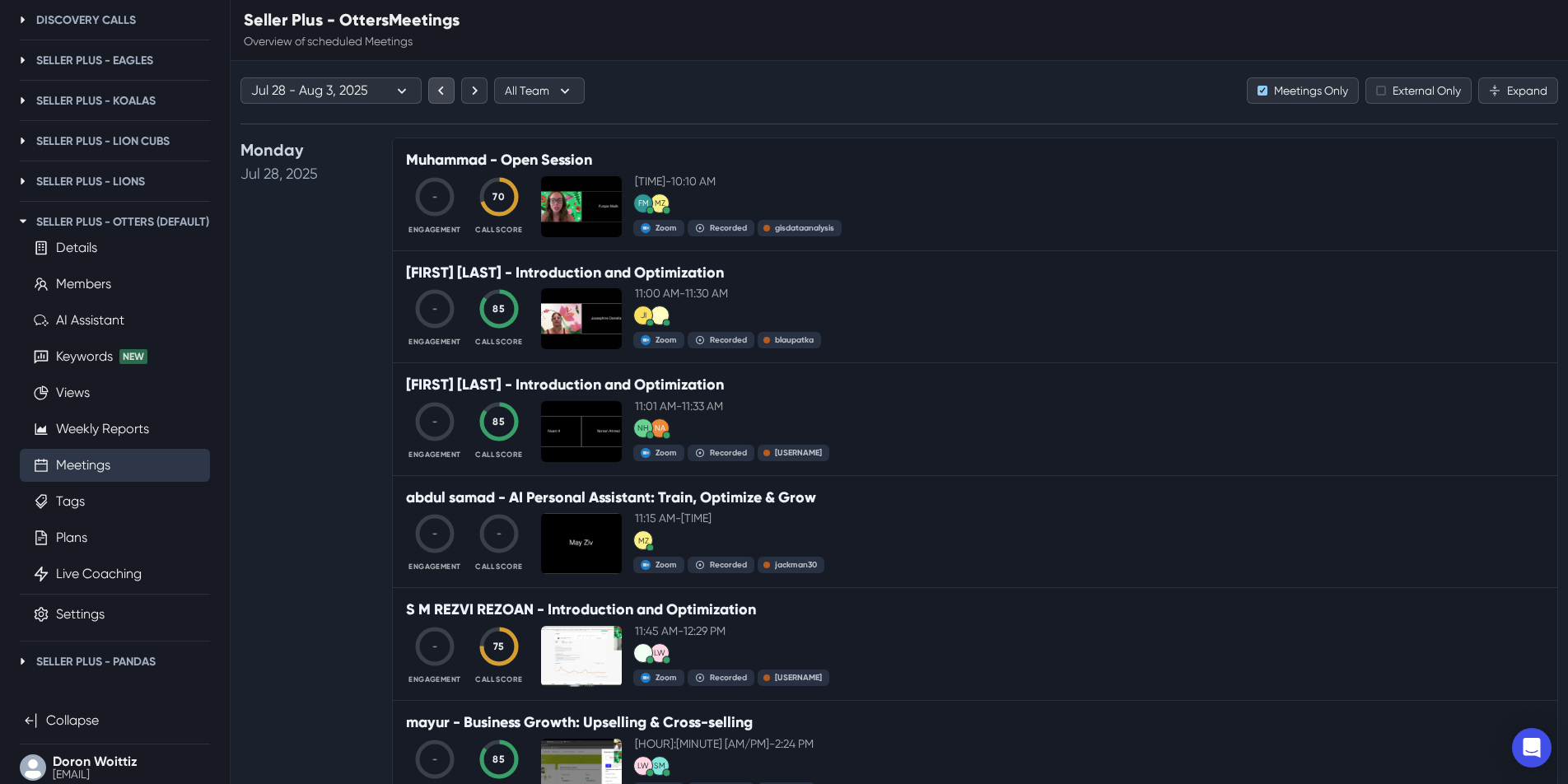click 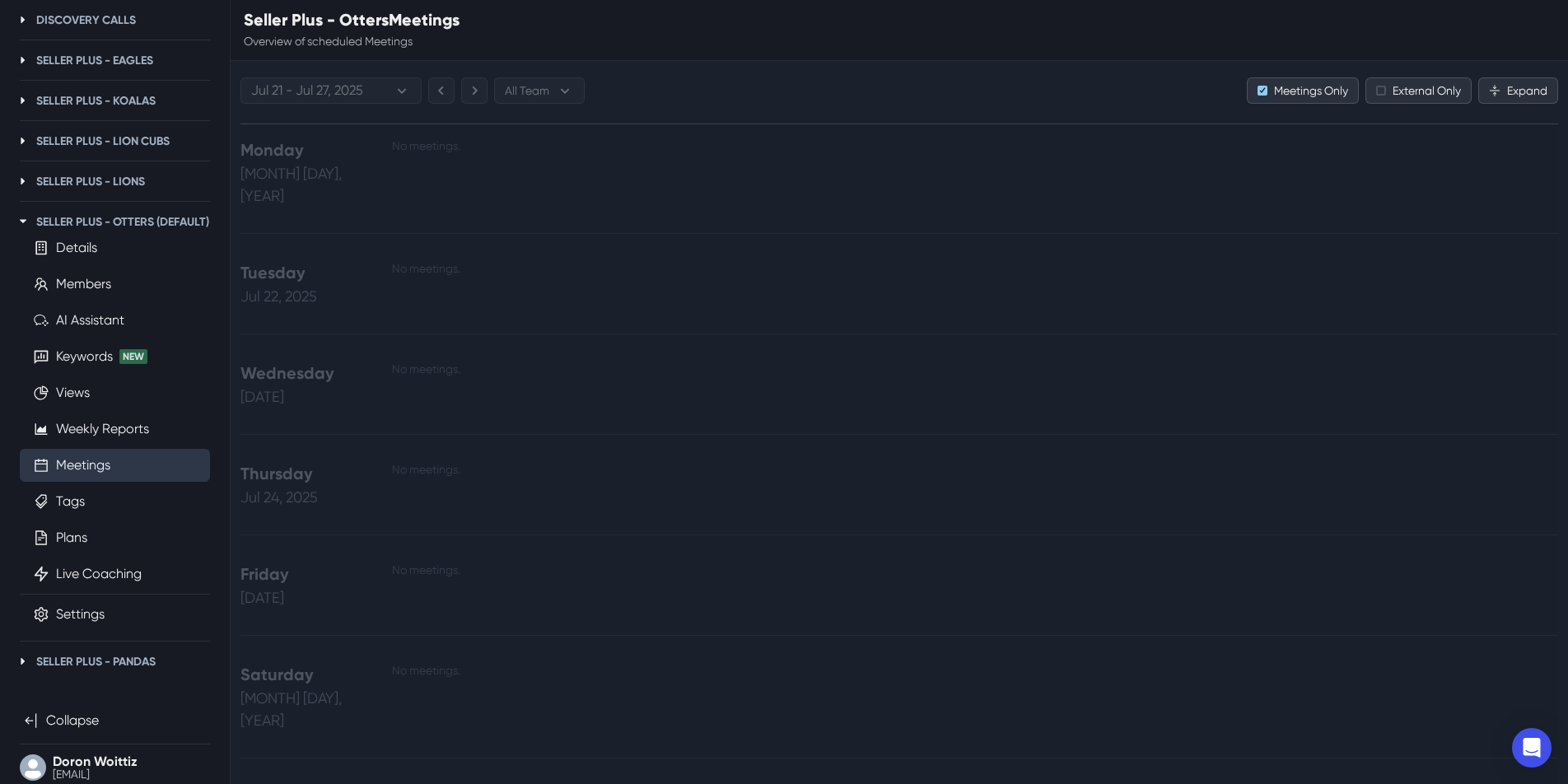 click at bounding box center [441, 91] 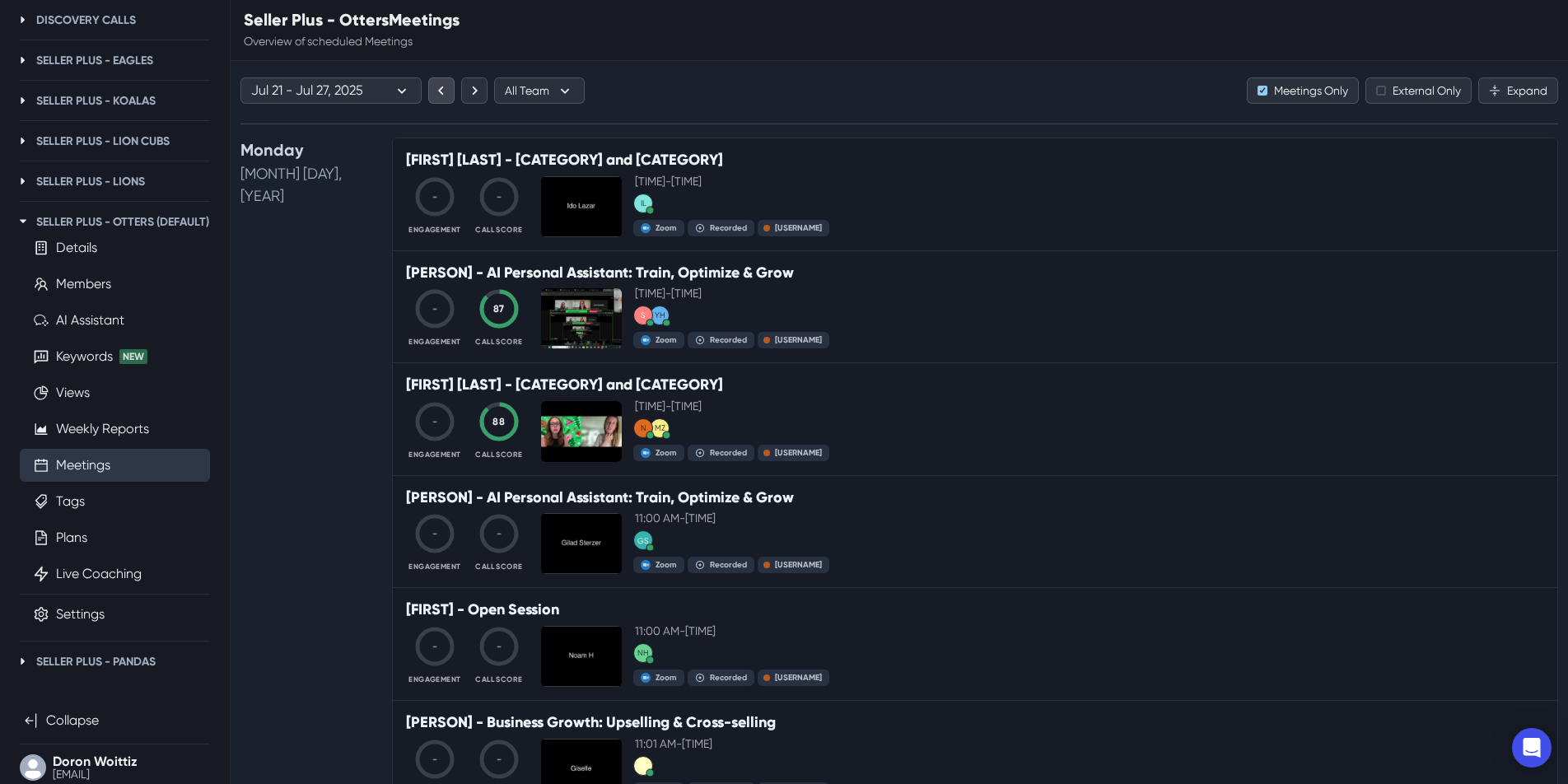 click at bounding box center [441, 91] 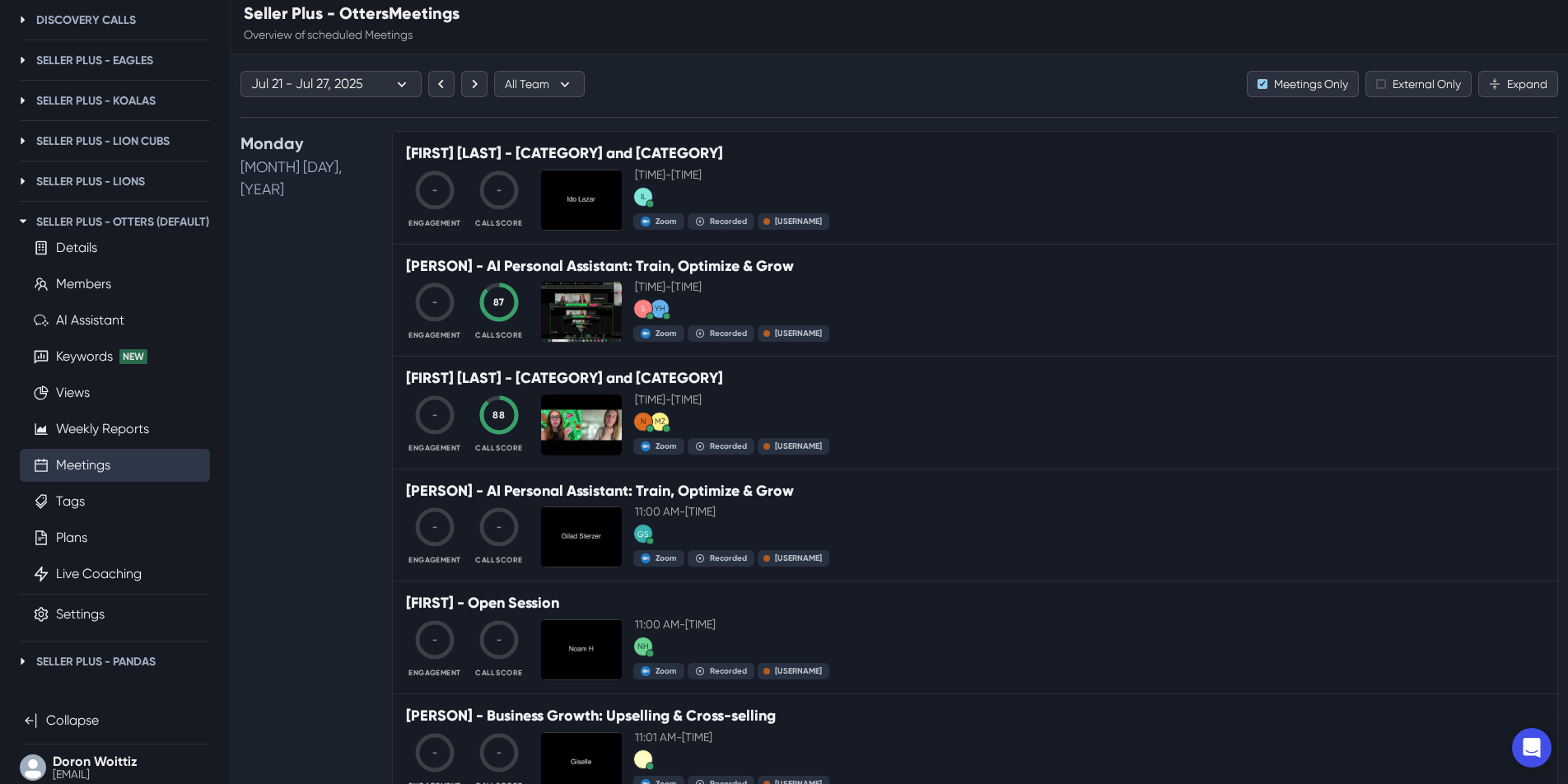 scroll, scrollTop: 0, scrollLeft: 0, axis: both 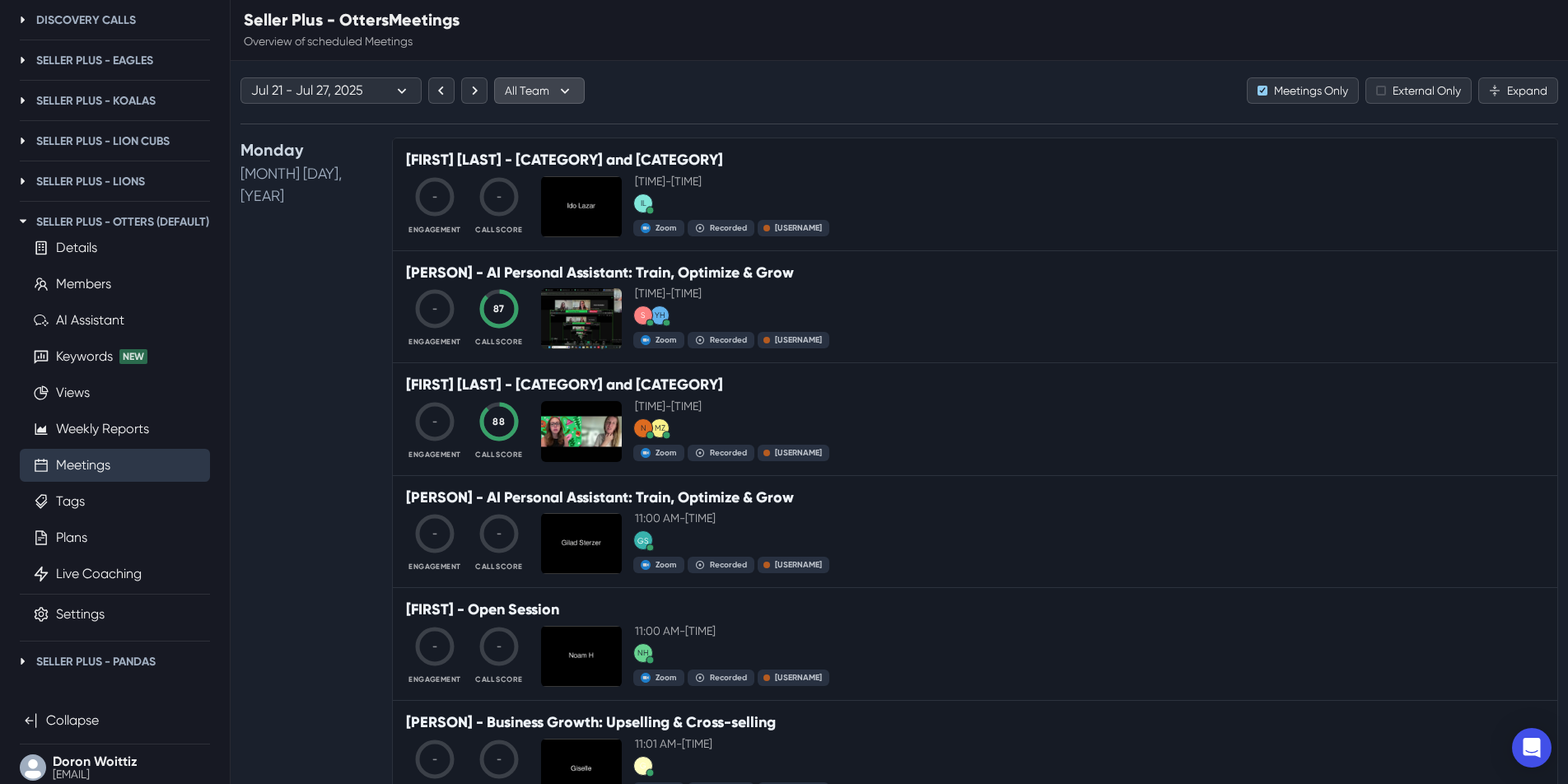 click on "All Team" at bounding box center (539, 91) 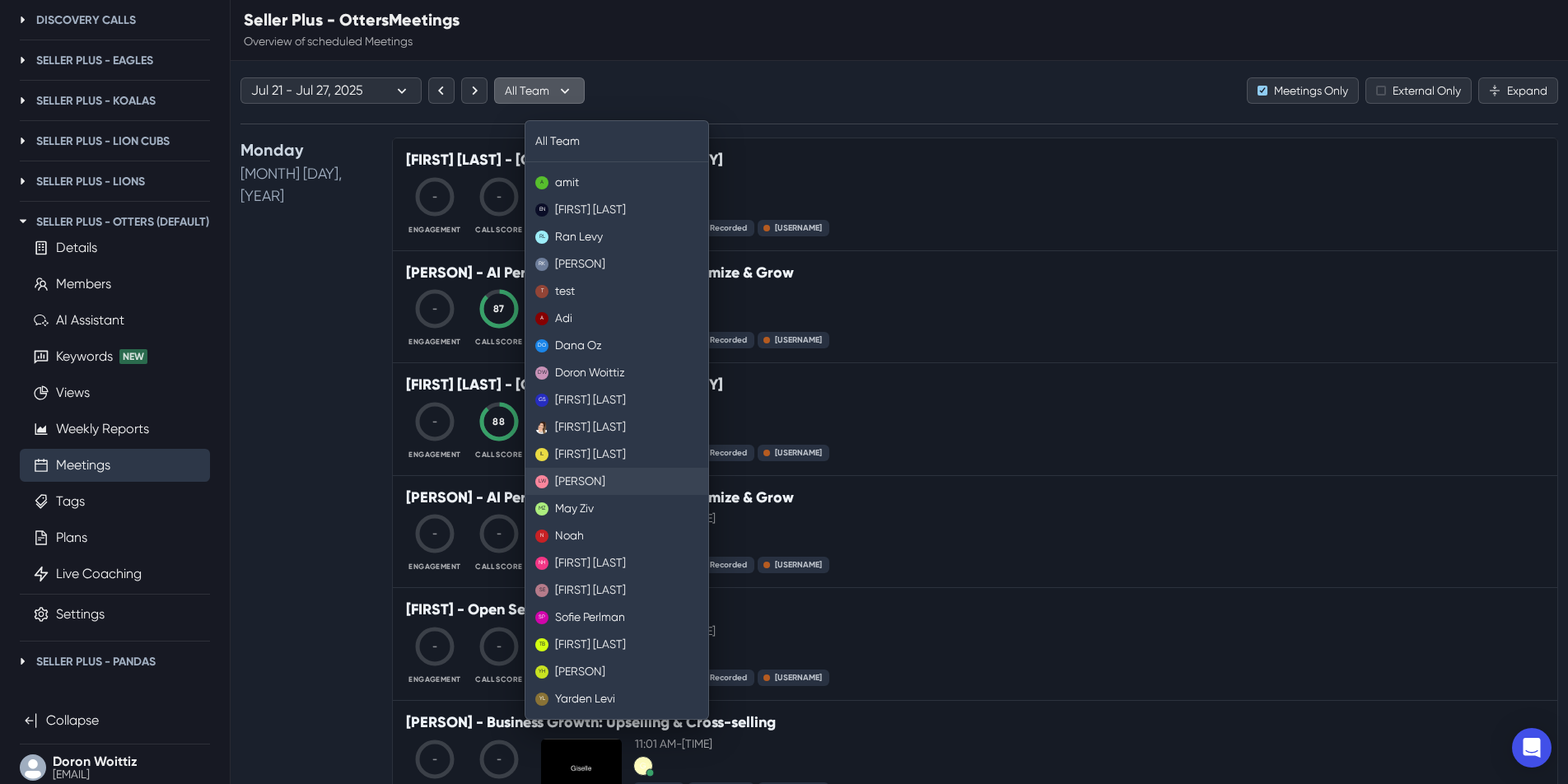 click on "[PERSON]" at bounding box center (617, 481) 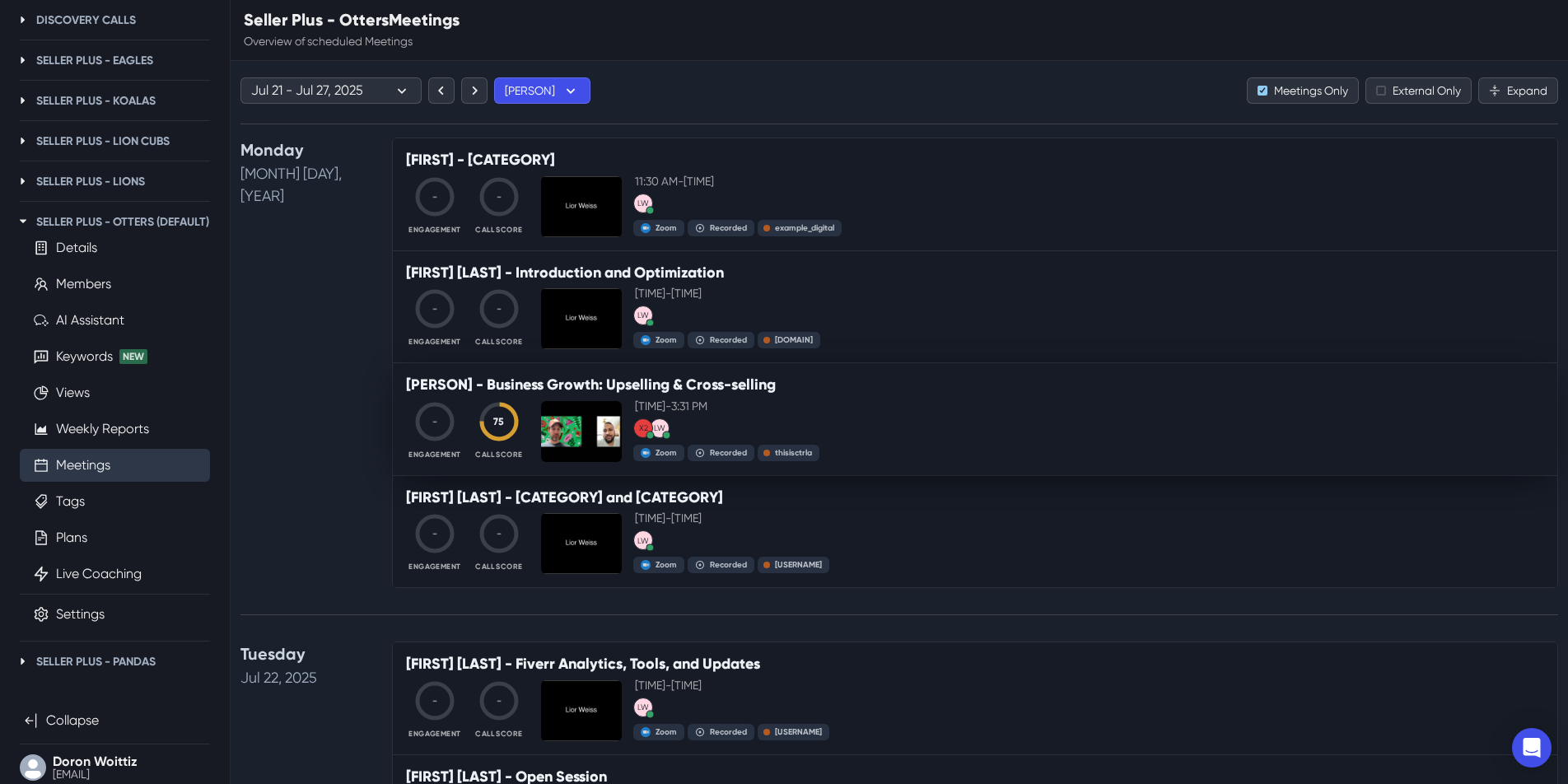 click on "[FIRST] [LAST] - Business Growth: Upselling & Cross-selling • Salesroom" at bounding box center [975, 419] 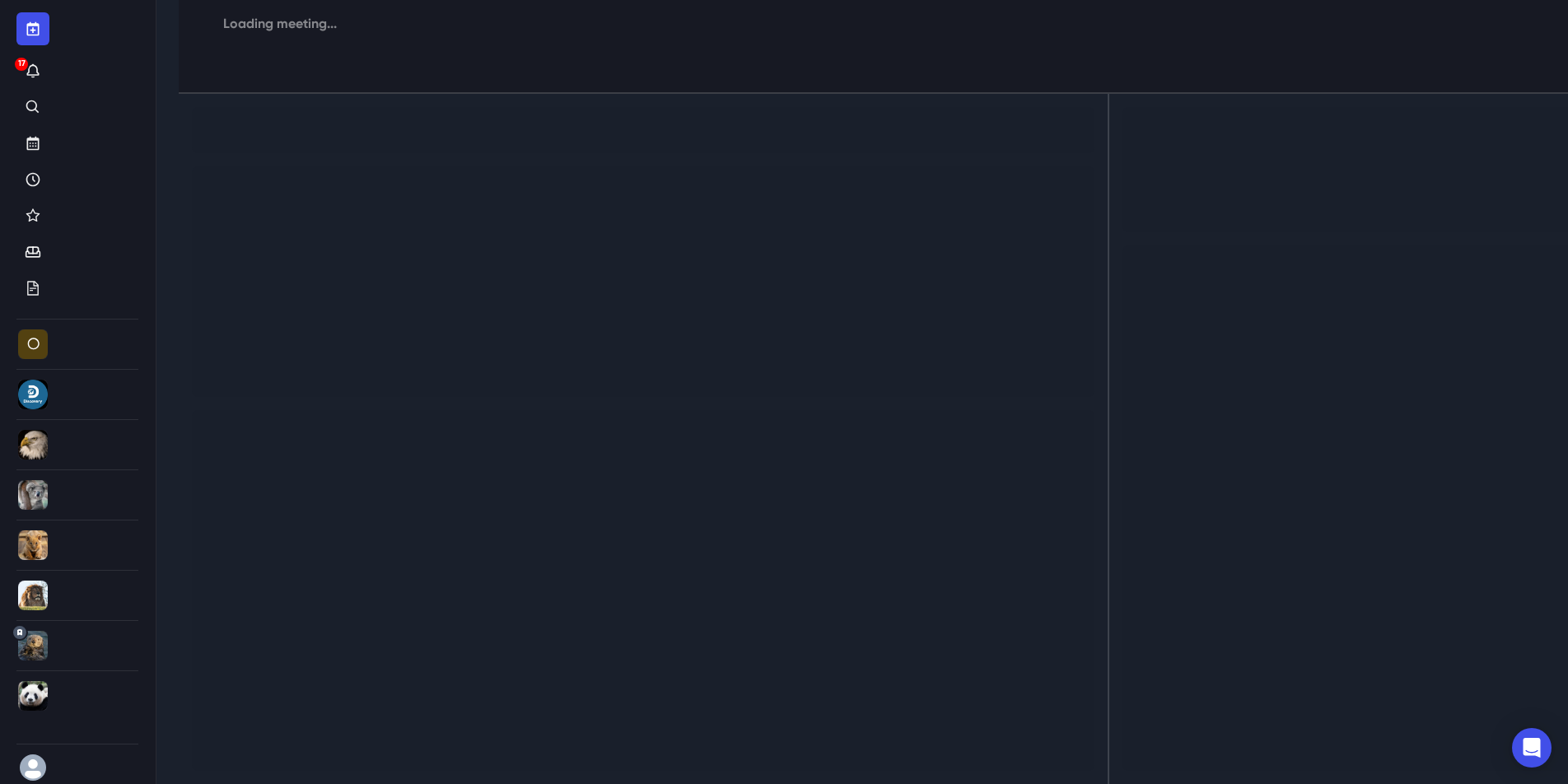 scroll, scrollTop: 177, scrollLeft: 0, axis: vertical 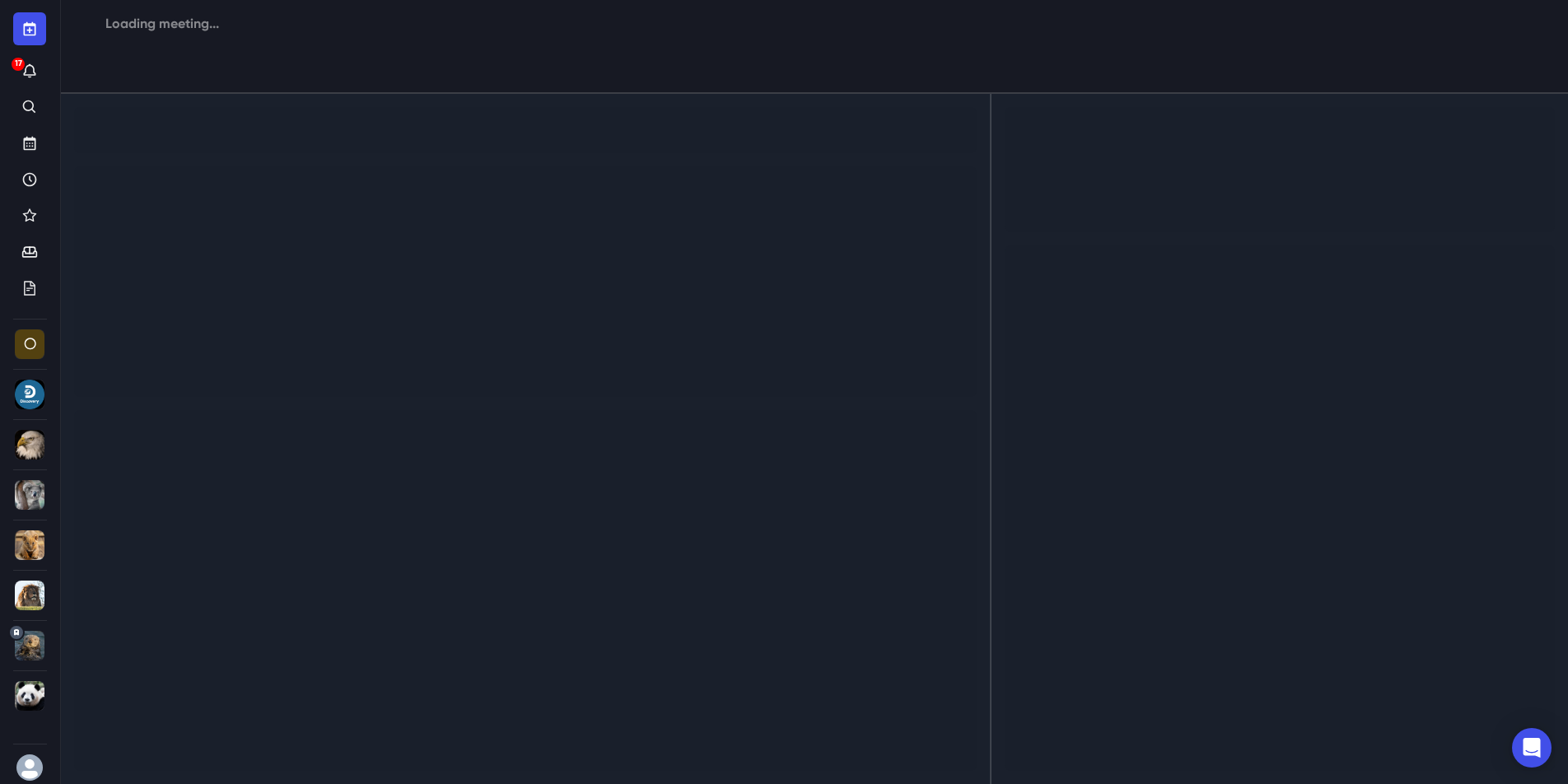click at bounding box center [525, 439] 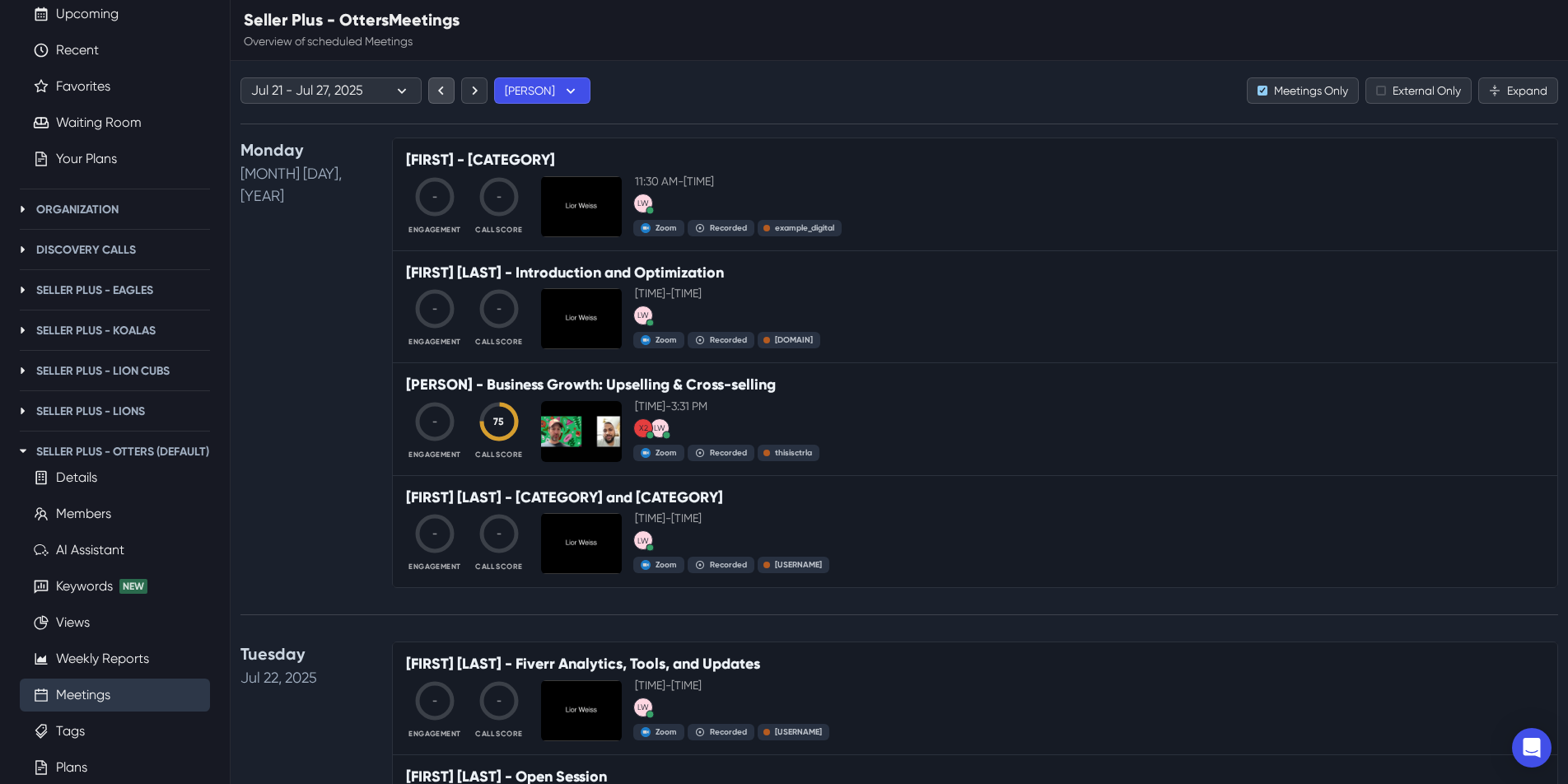 click 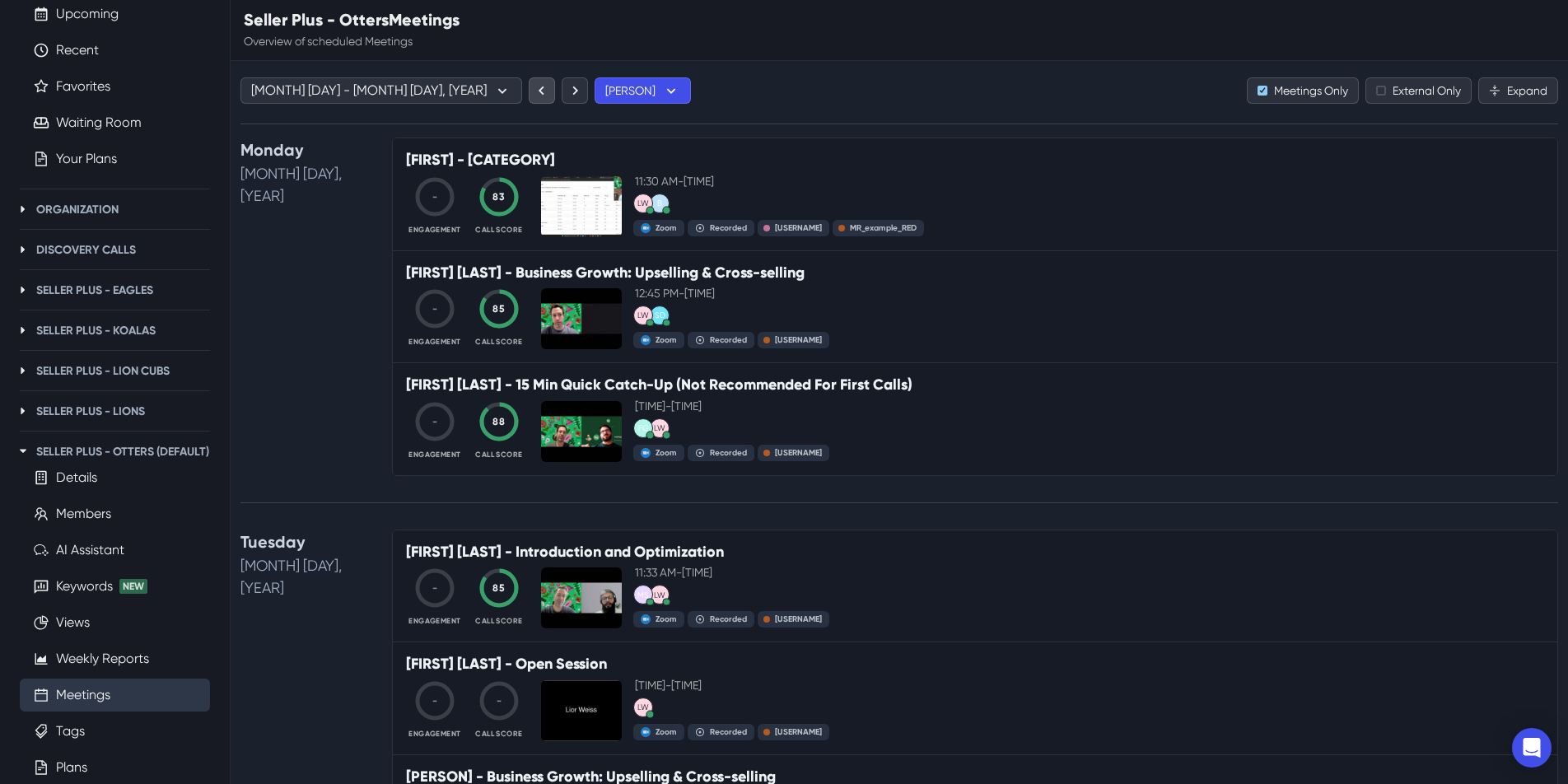 click at bounding box center (542, 91) 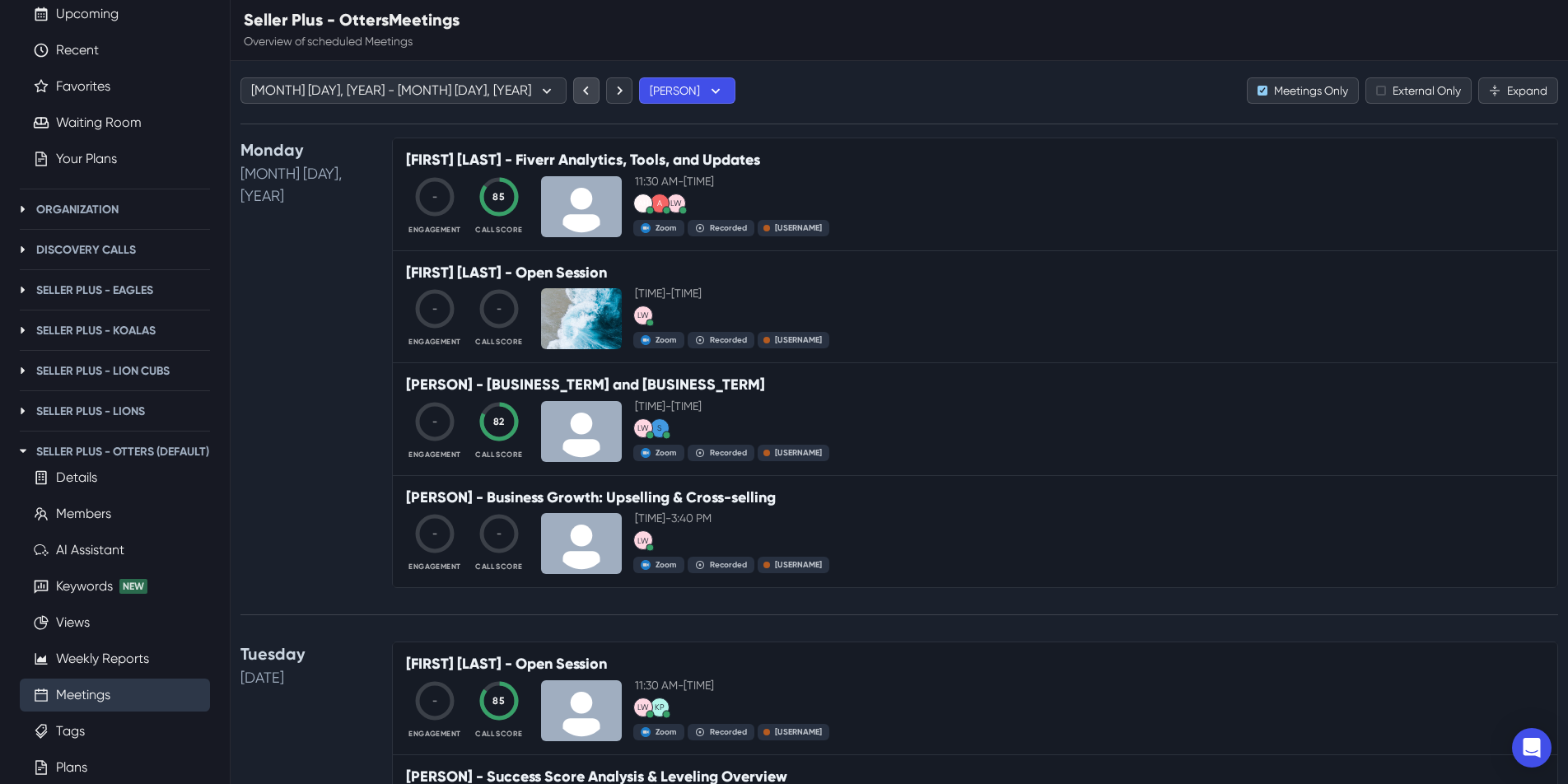 click 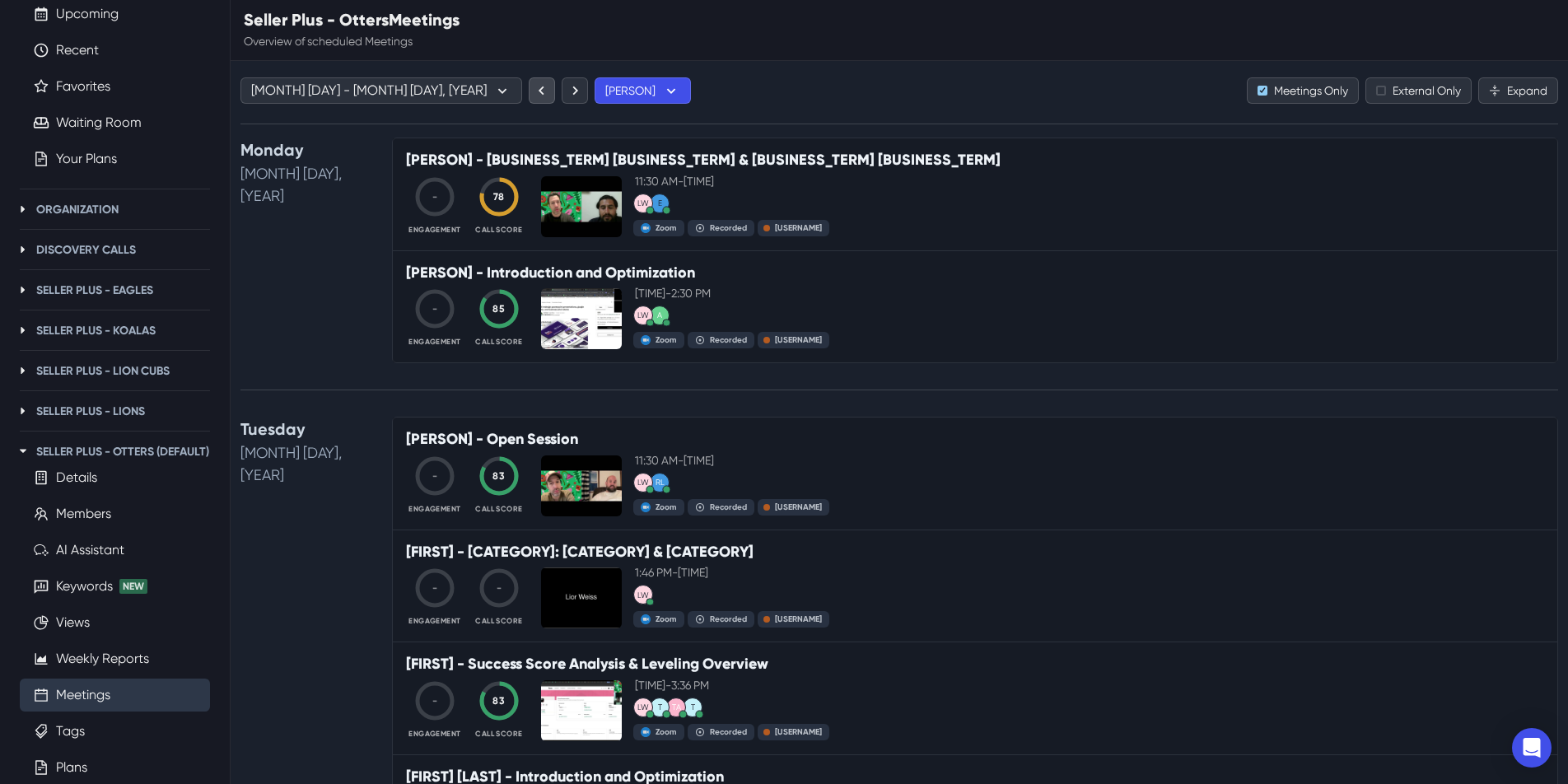 click 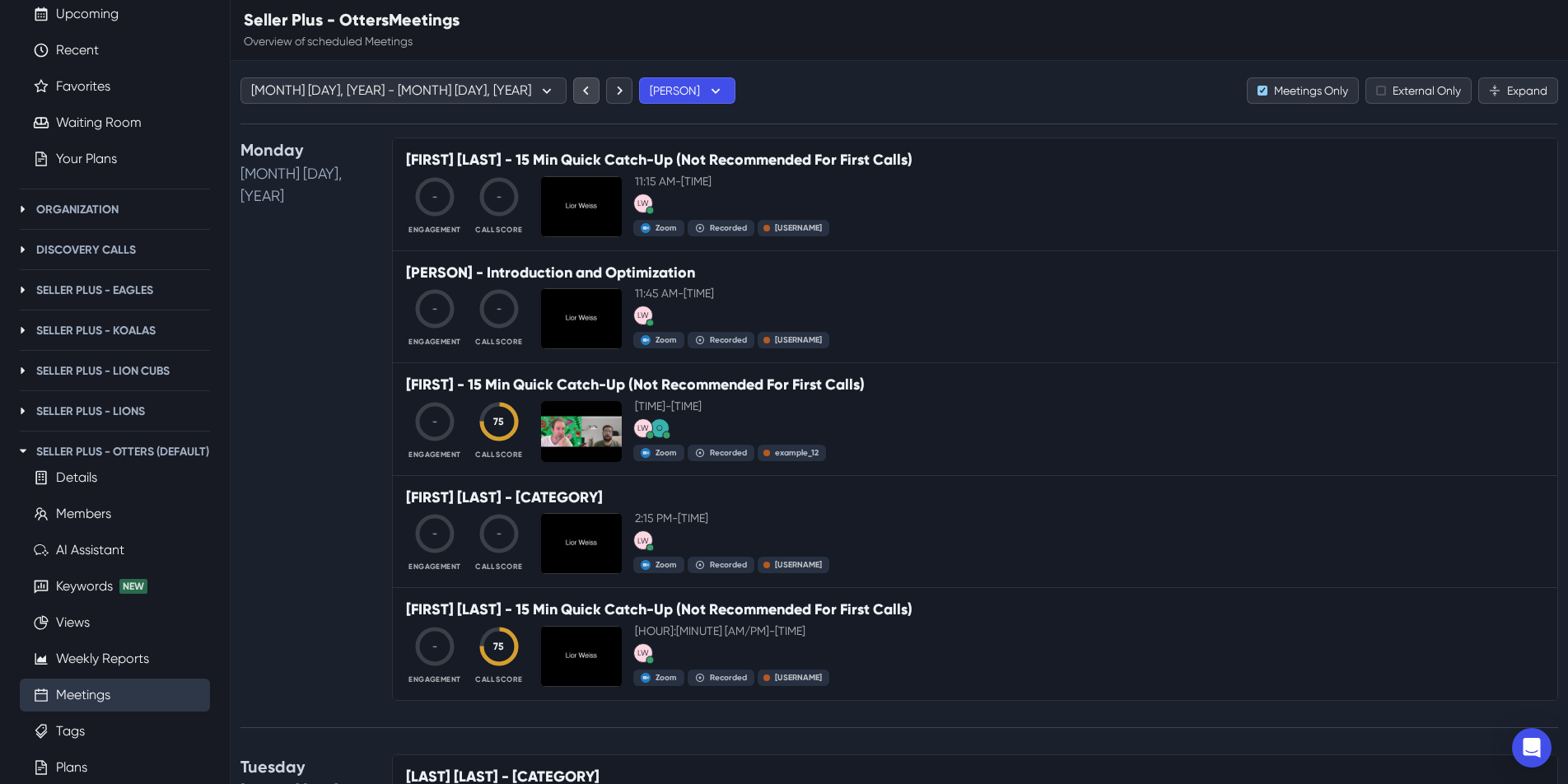 click 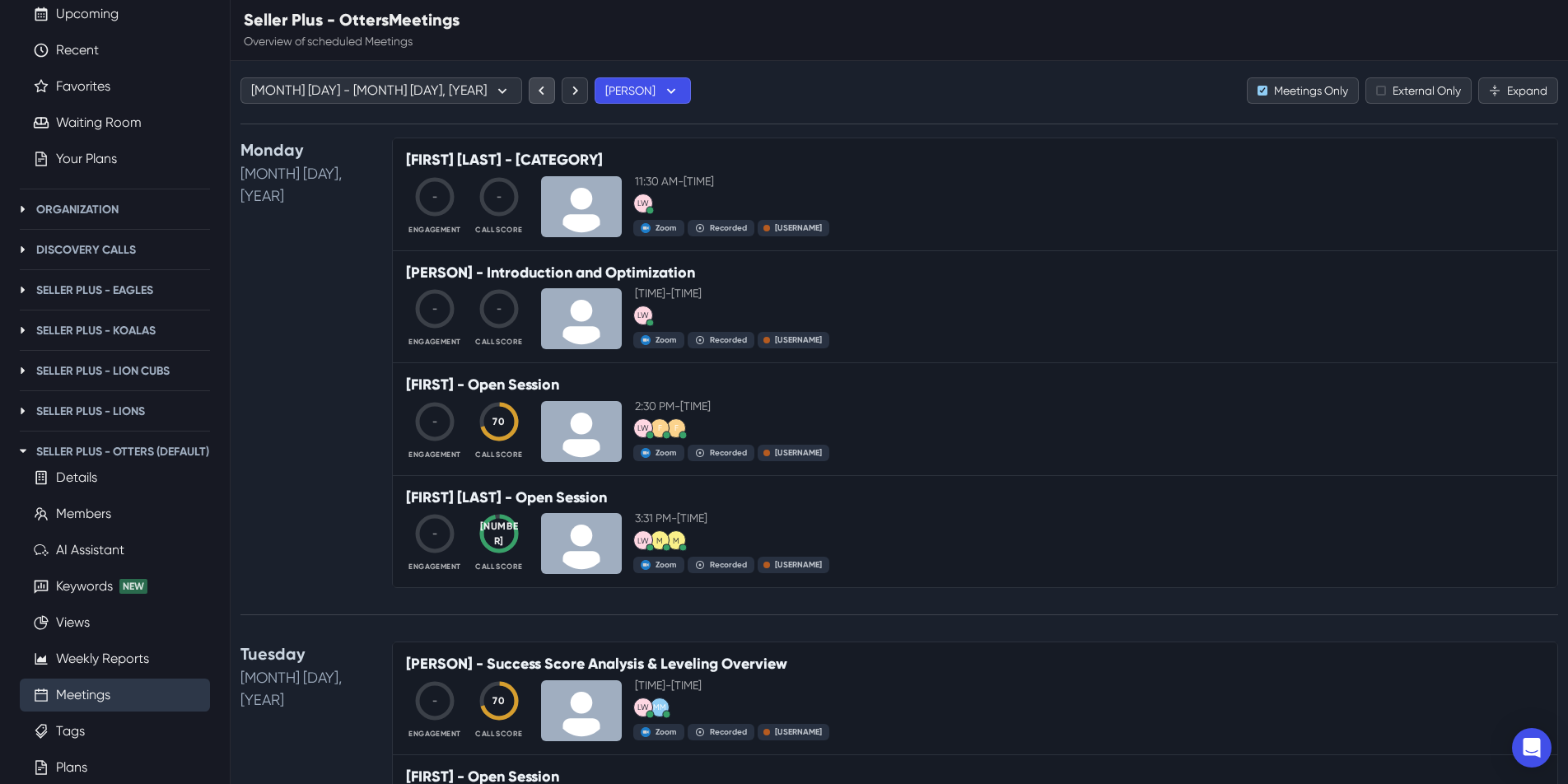 click 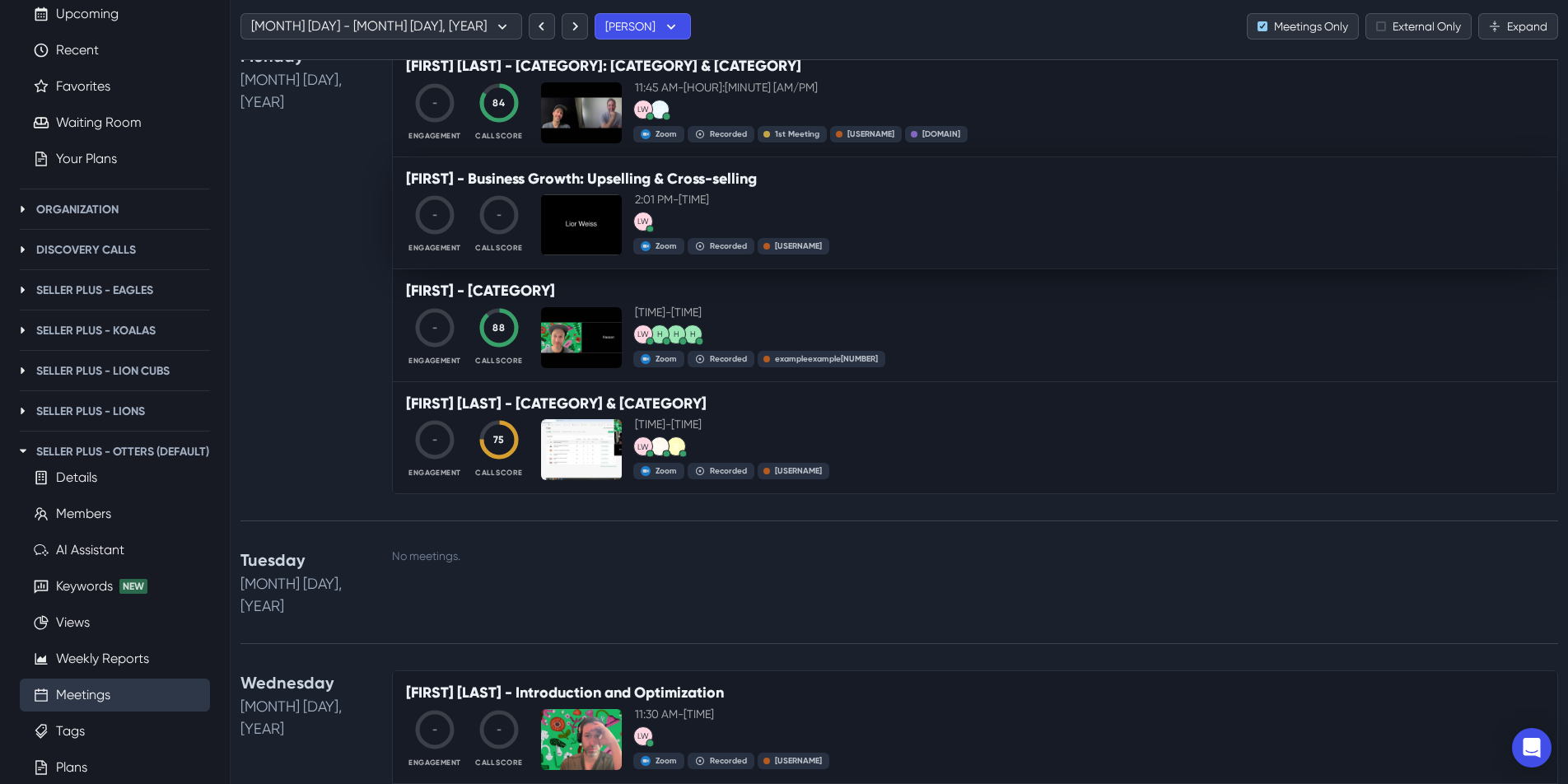 scroll, scrollTop: 101, scrollLeft: 0, axis: vertical 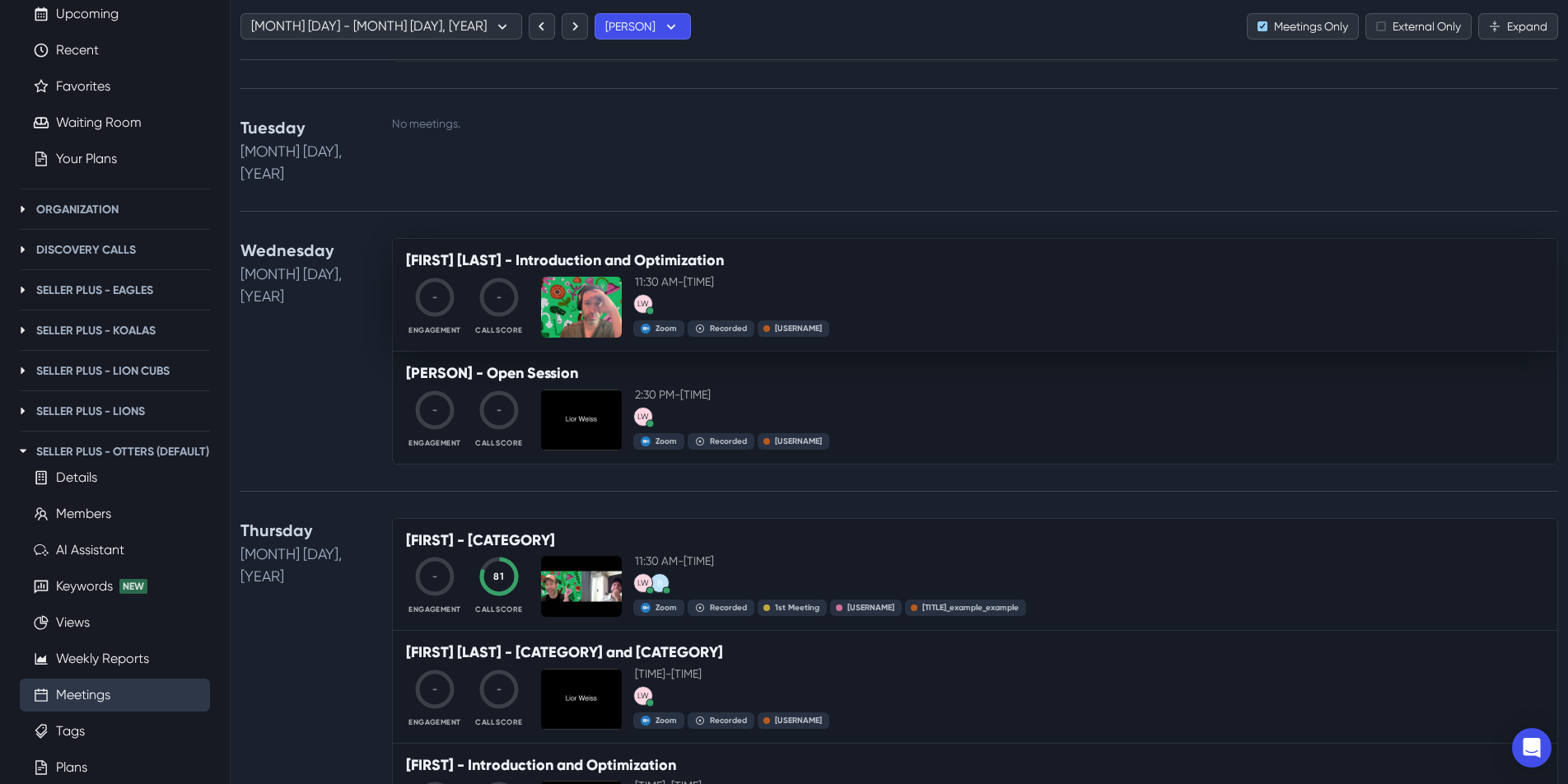 click on "[FIRST] [LAST] - Introduction and Optimization" at bounding box center (975, 261) 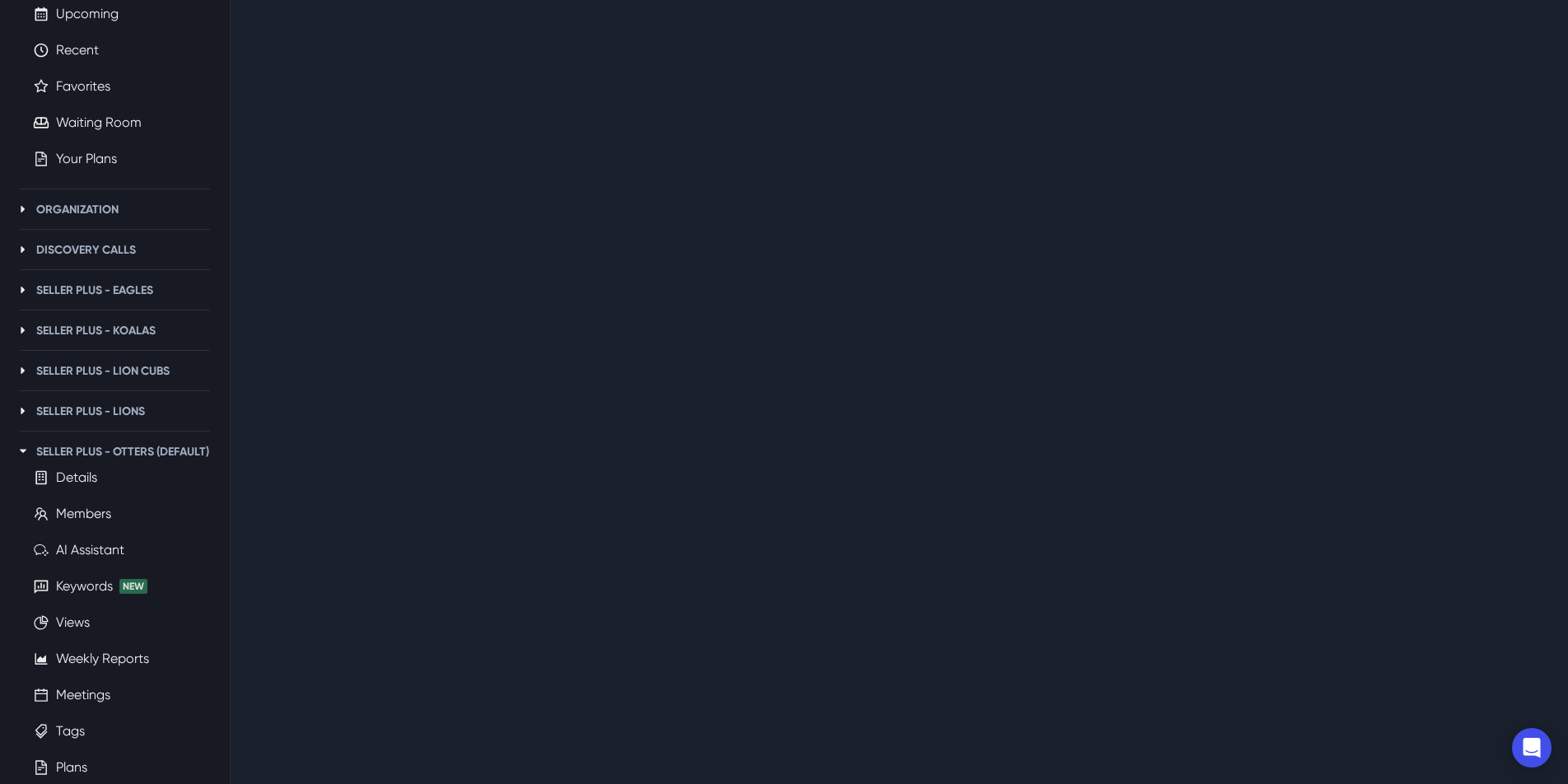 scroll, scrollTop: 0, scrollLeft: 0, axis: both 